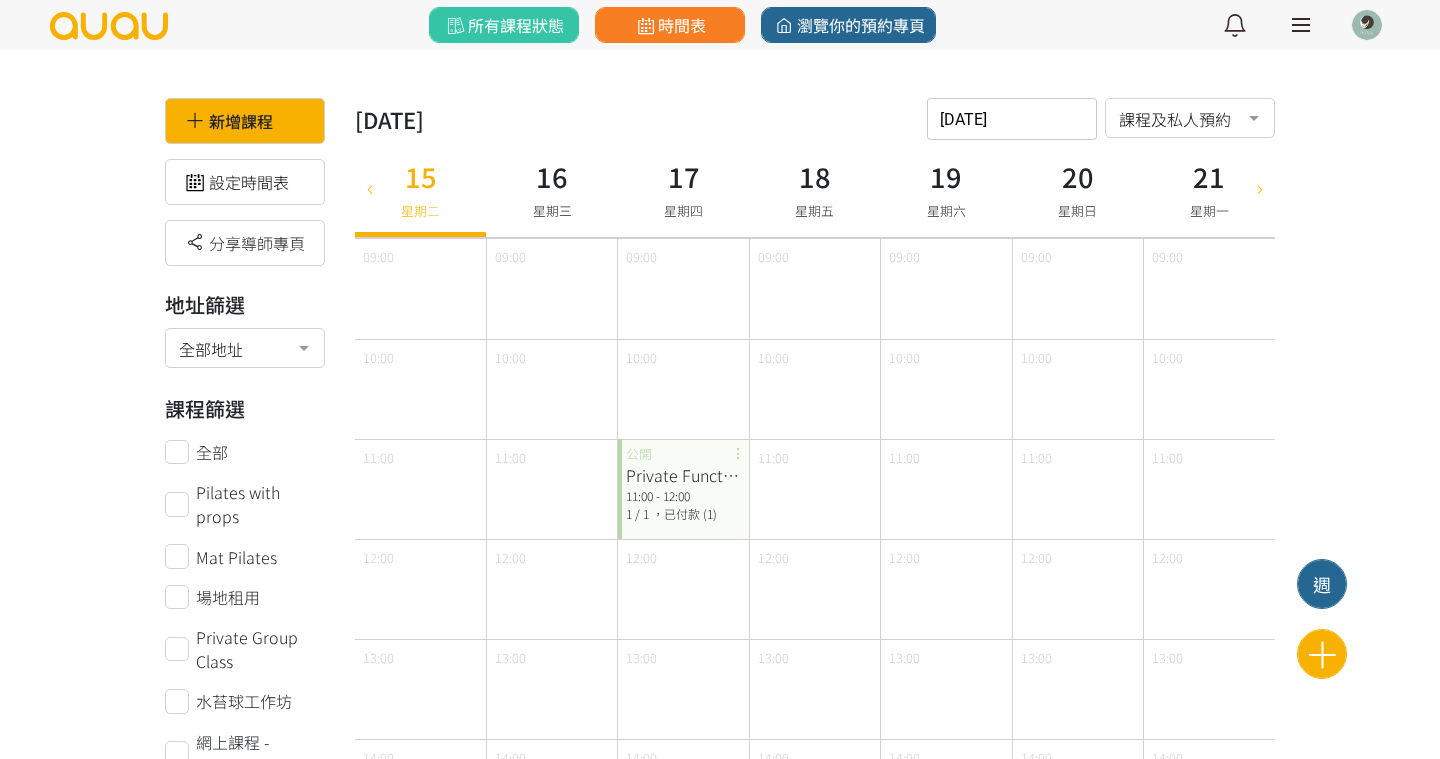 scroll, scrollTop: 0, scrollLeft: 0, axis: both 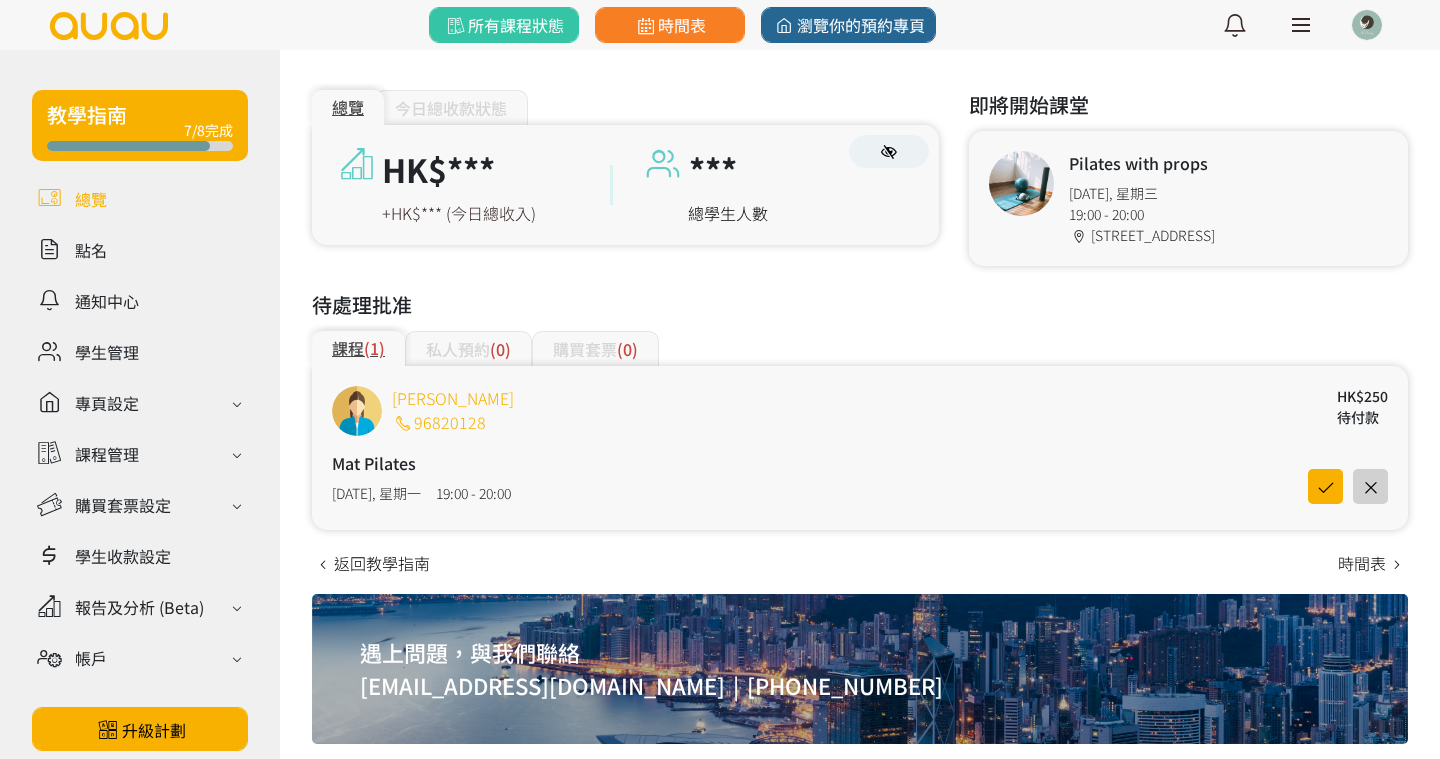 click on "[PERSON_NAME]" at bounding box center (453, 398) 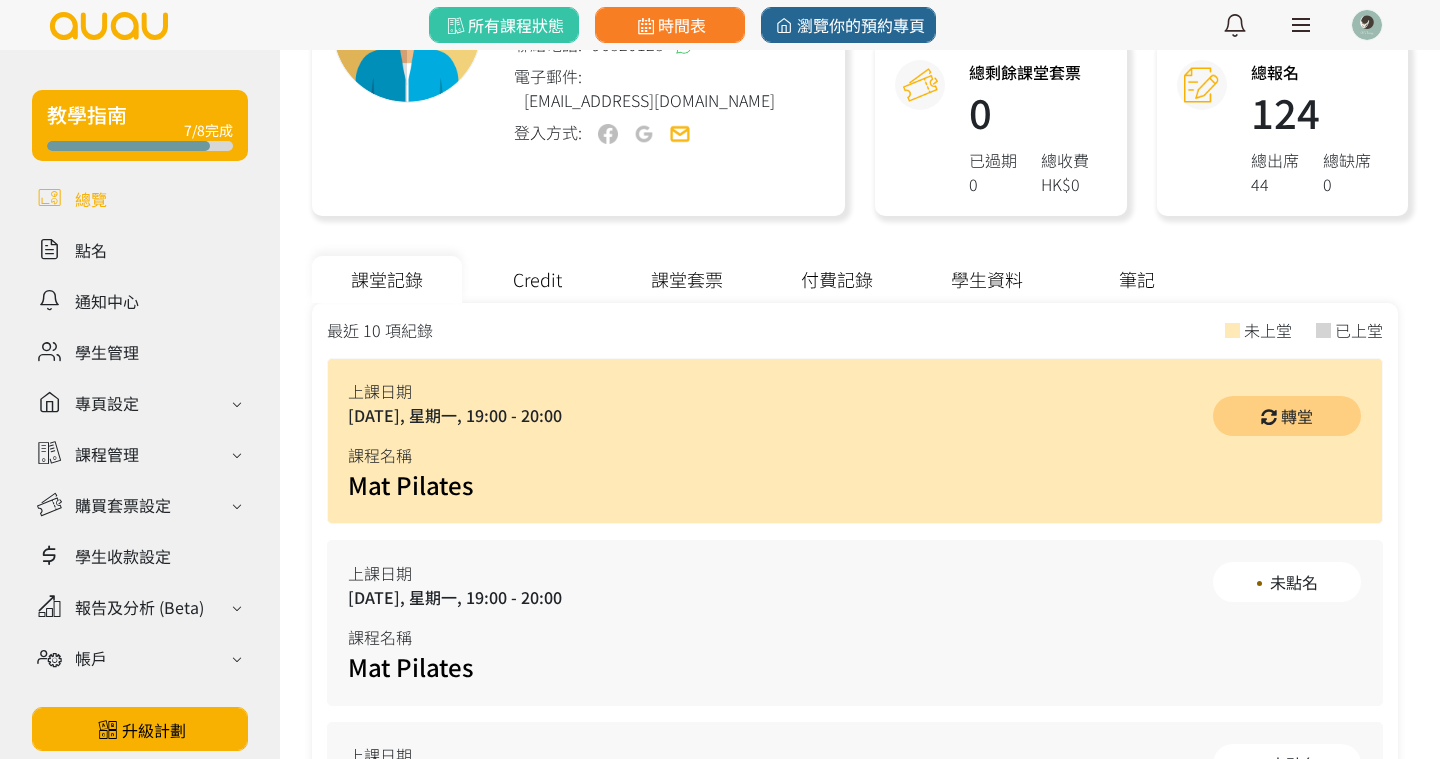 scroll, scrollTop: 388, scrollLeft: 0, axis: vertical 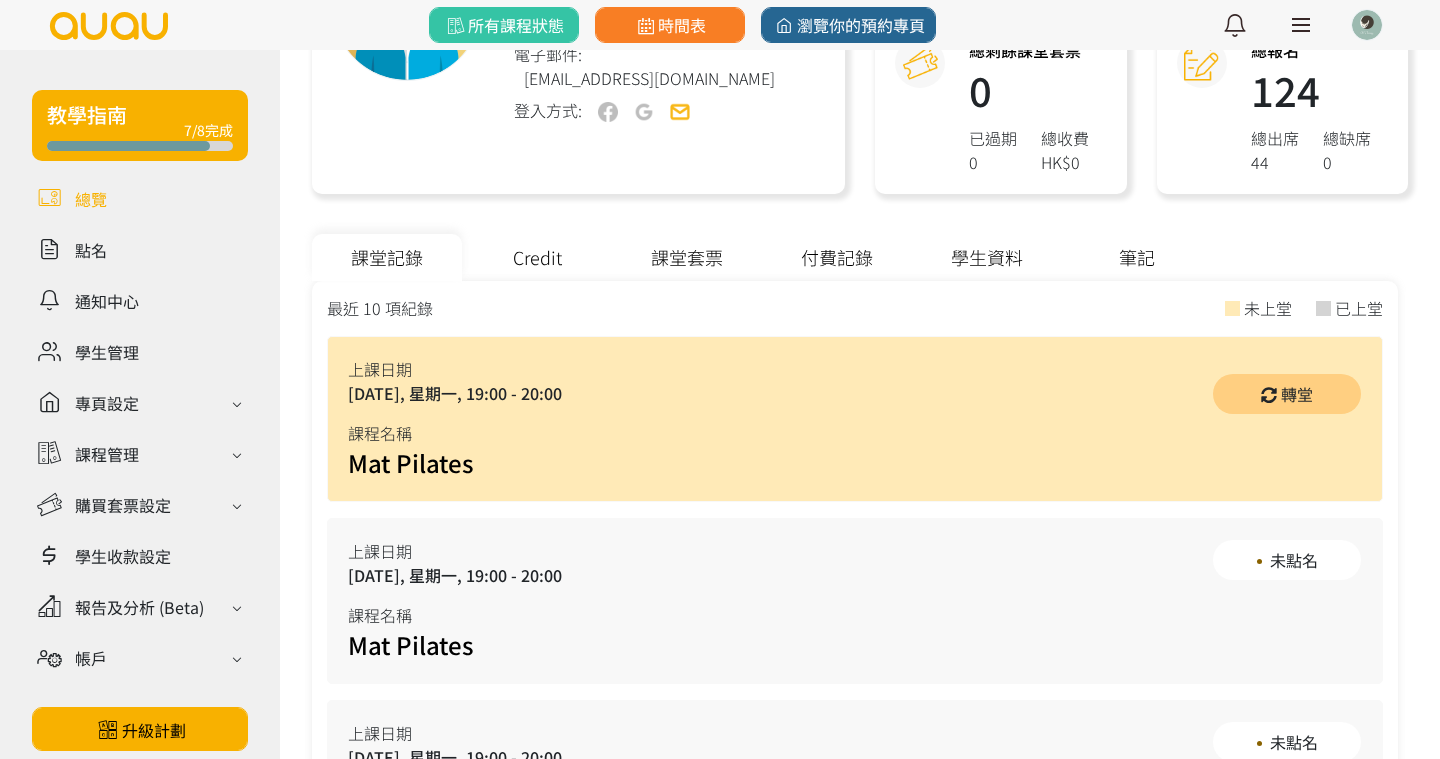 click on "課堂套票" at bounding box center (687, 257) 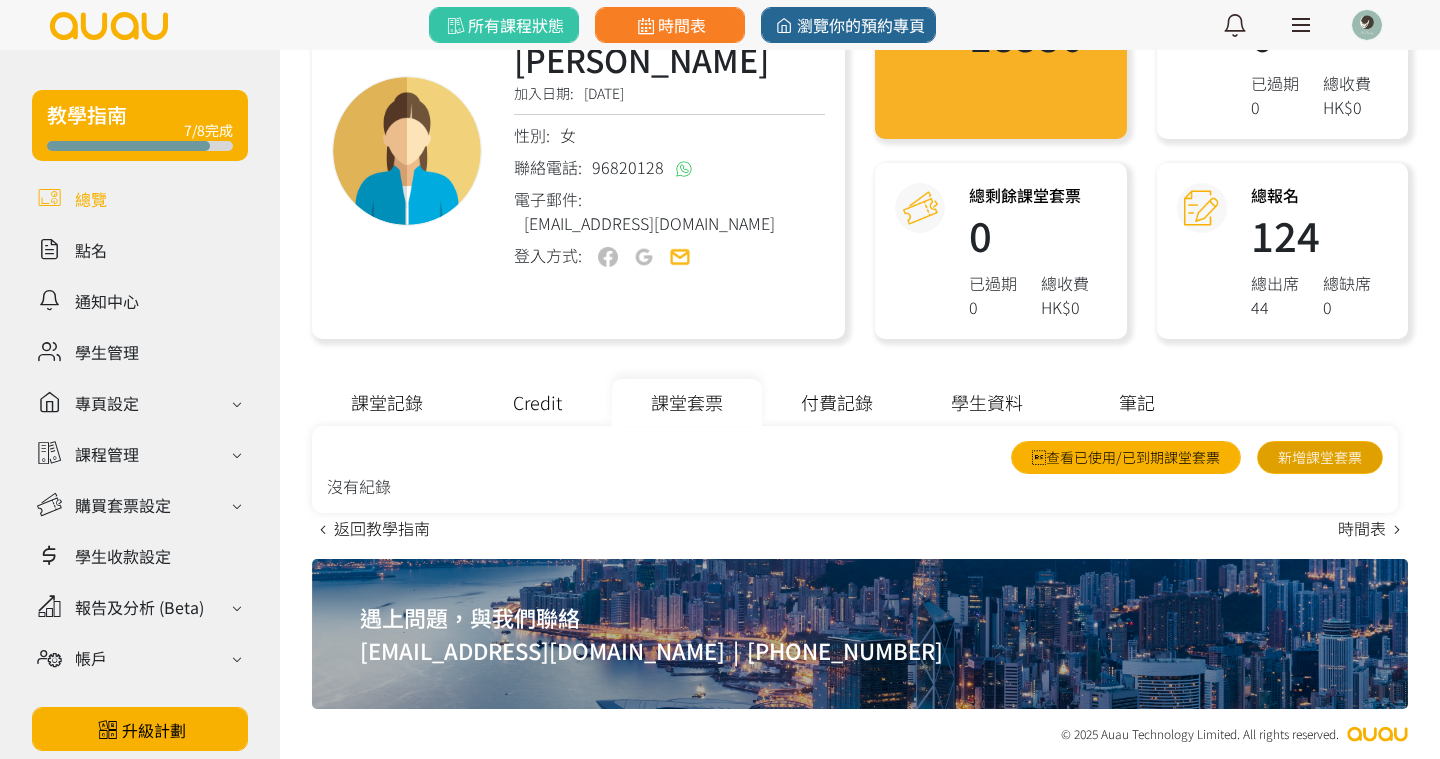 scroll, scrollTop: 243, scrollLeft: 0, axis: vertical 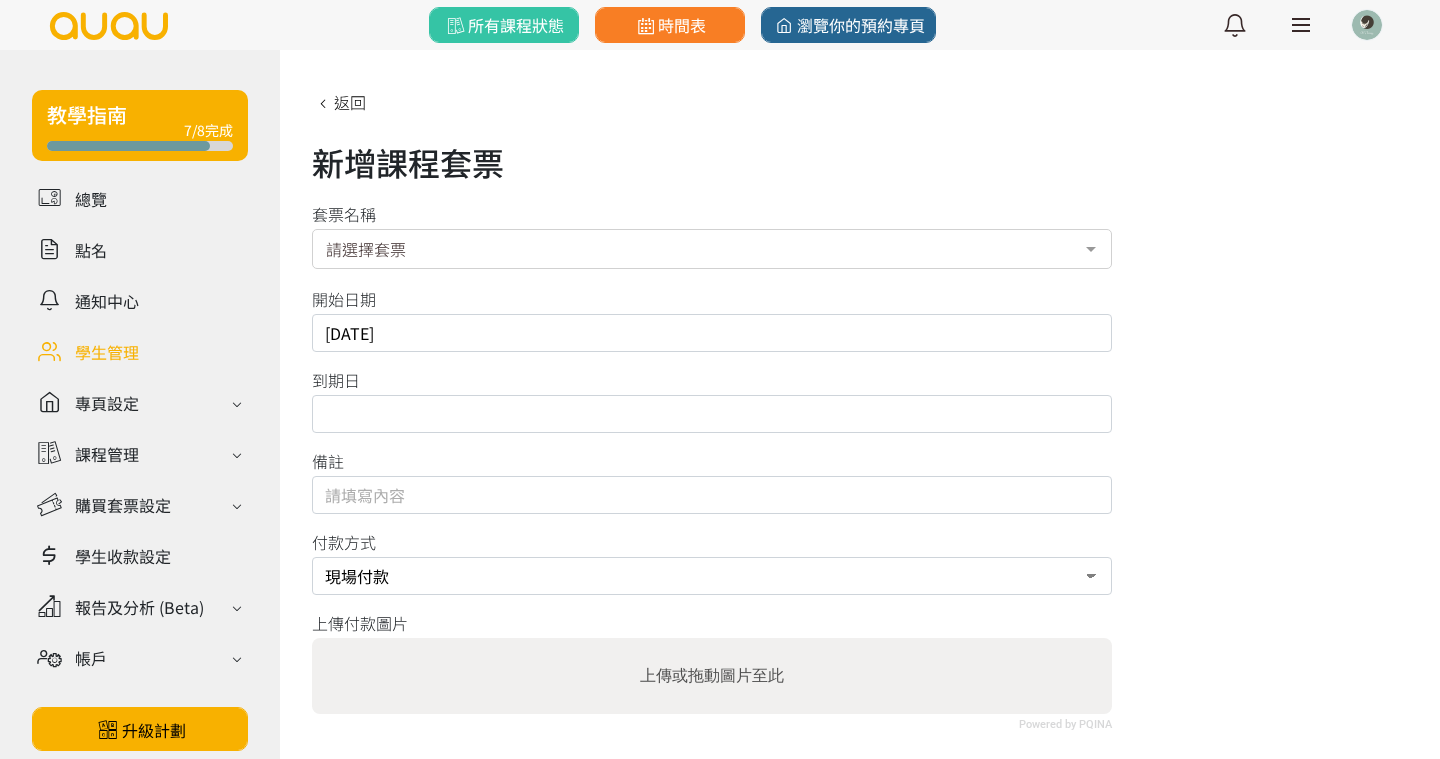click on "請選擇套票" at bounding box center [712, 249] 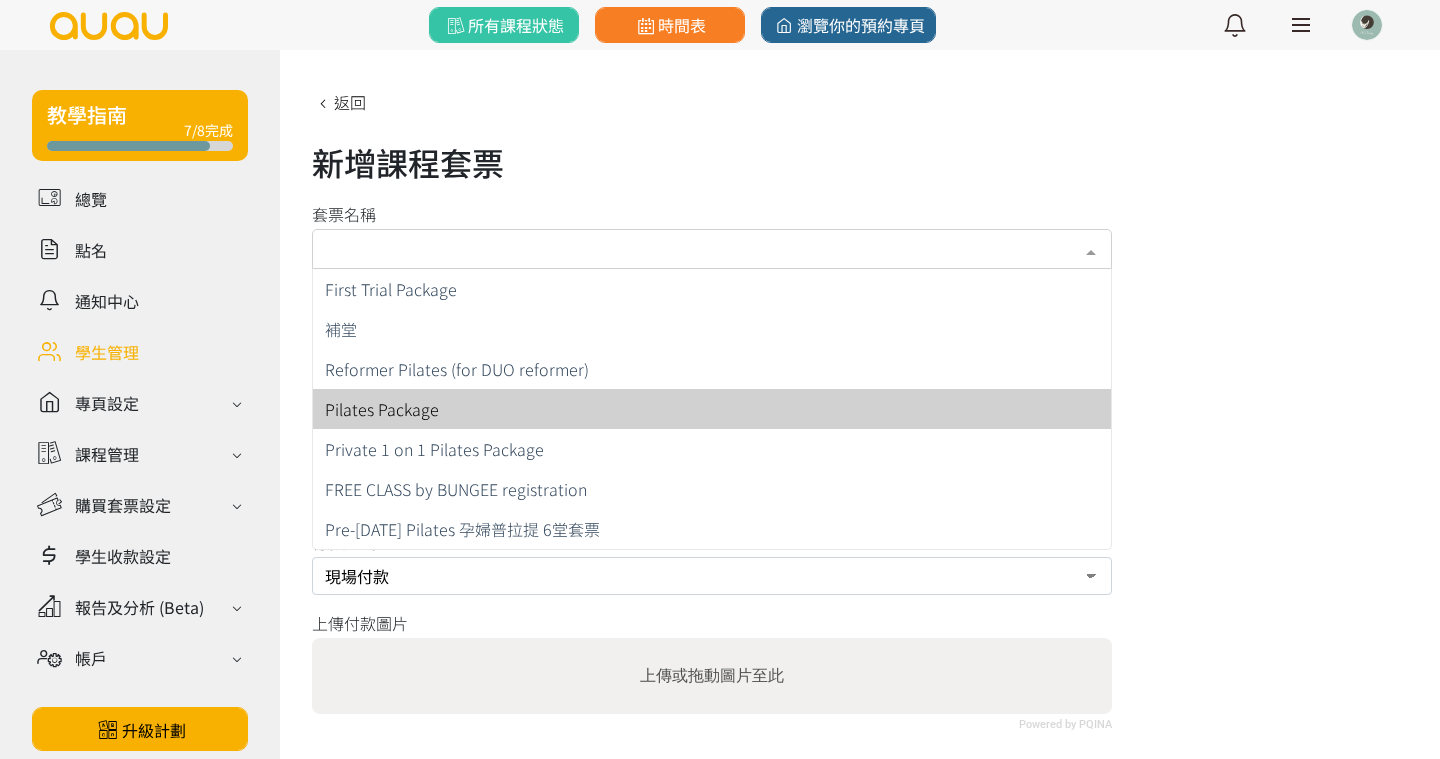 click on "Pilates Package" at bounding box center (382, 409) 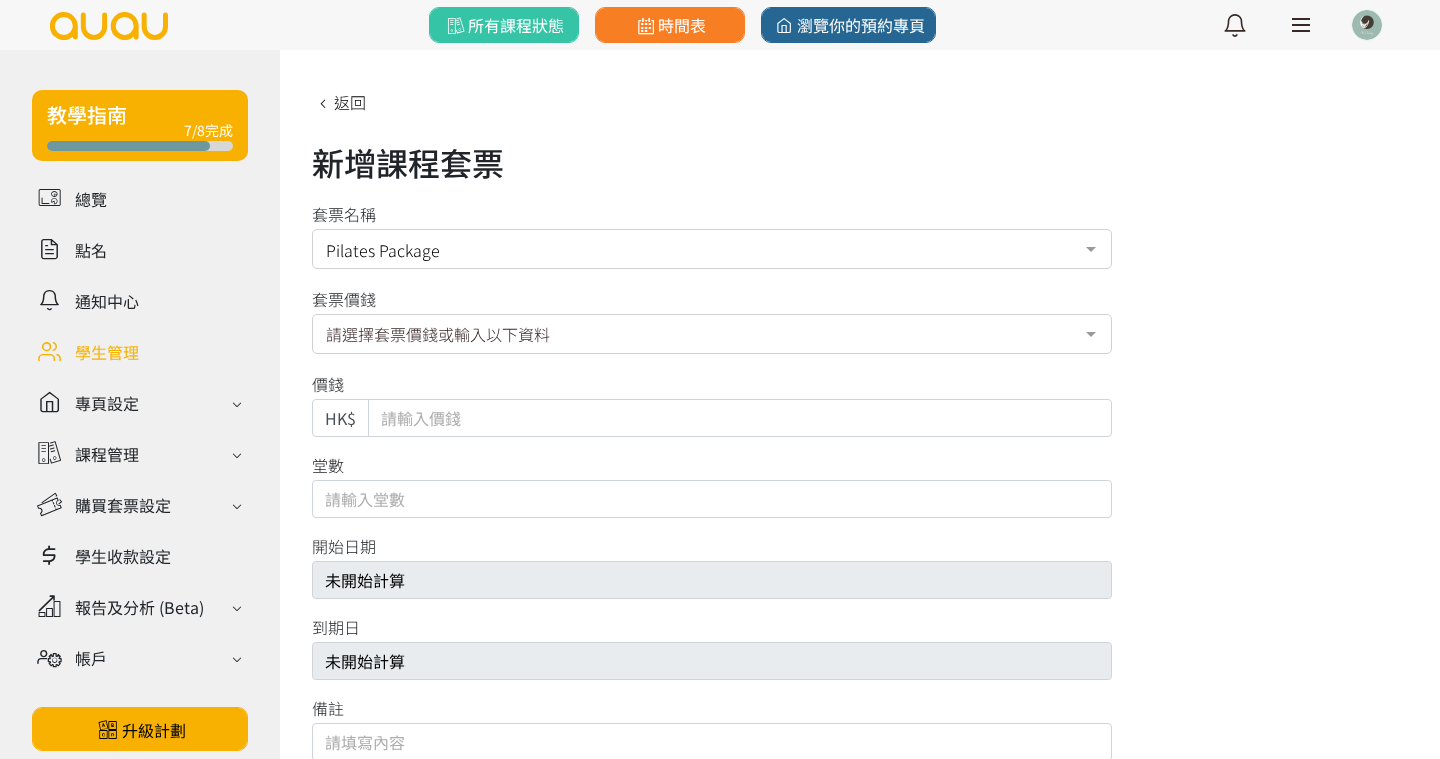 click on "請選擇套票價錢或輸入以下資料" at bounding box center [712, 334] 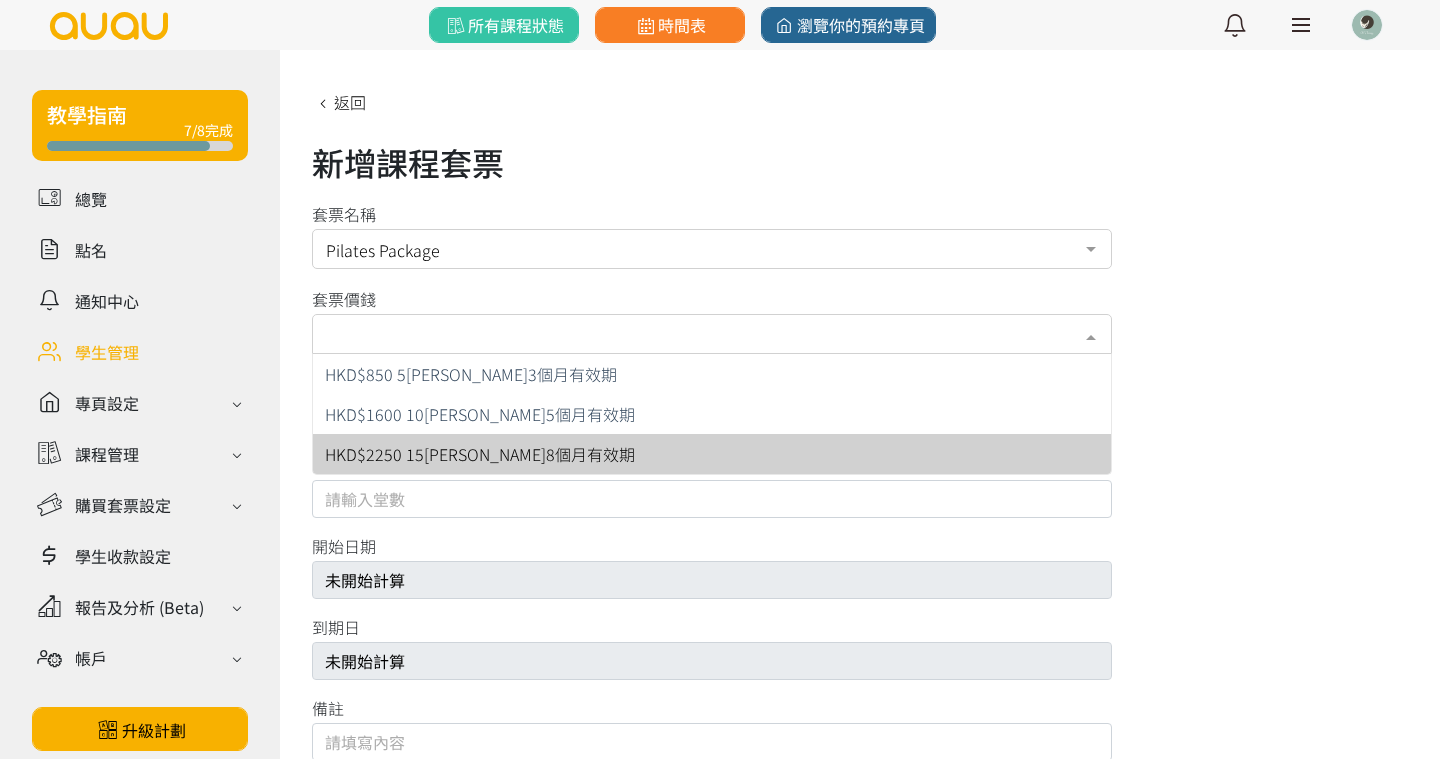 click on "HKD$2250 15堂 8個月有效期" at bounding box center [480, 454] 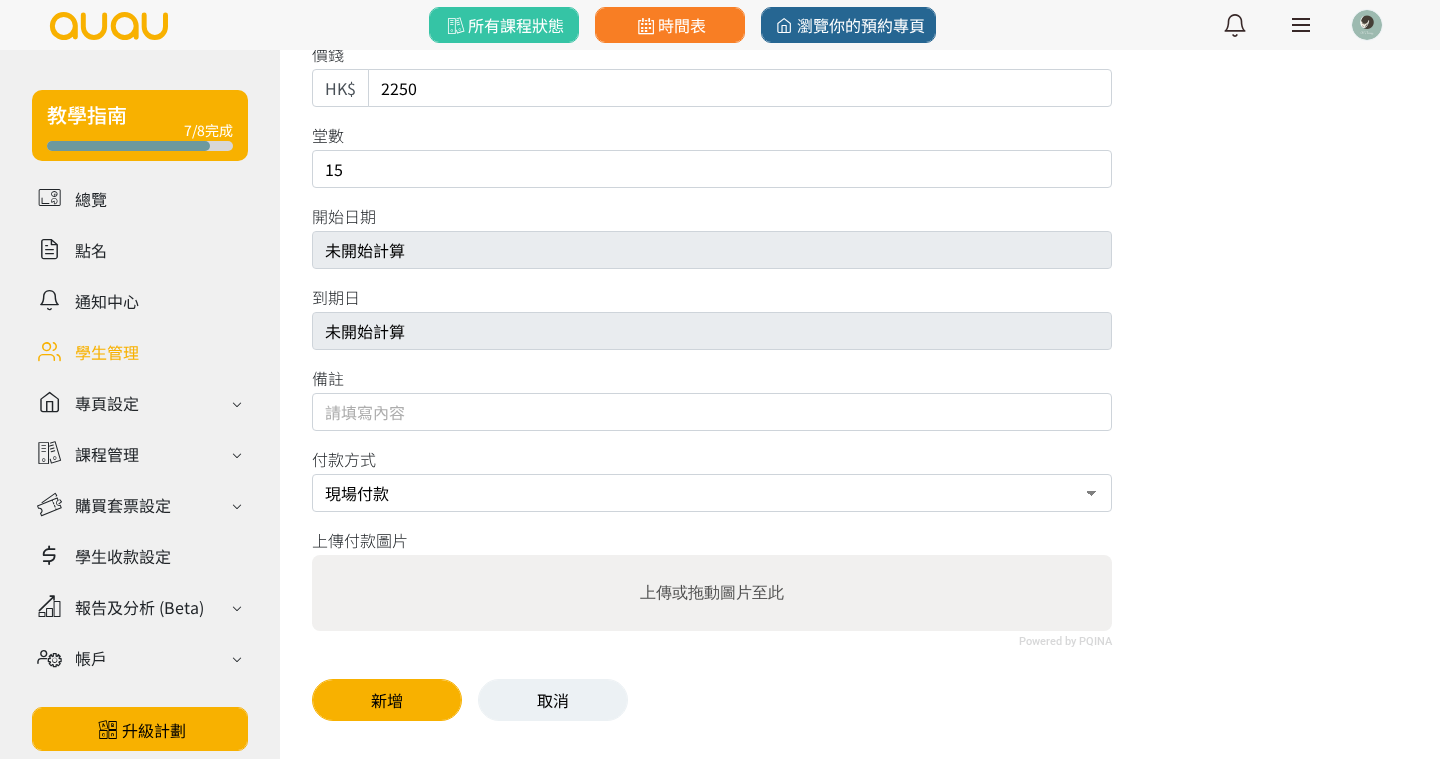 scroll, scrollTop: 331, scrollLeft: 0, axis: vertical 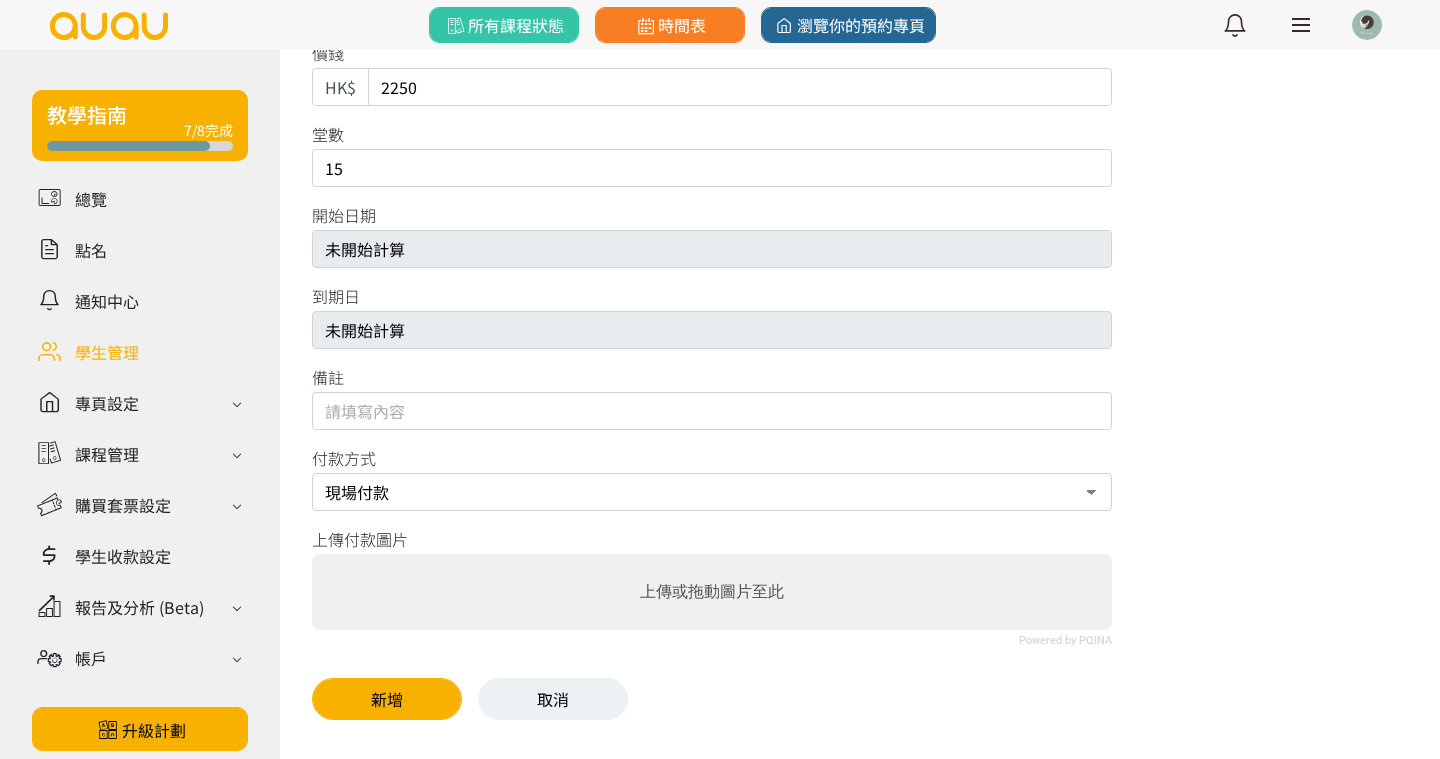 click on "新增課程套票   套票名稱              Pilates Package         First Trial Package   補堂   Reformer Pilates (for DUO reformer)   Pilates Package   Private 1 on 1 Pilates Package   FREE CLASS by BUNGEE registration   Pre-Natal Pilates 孕婦普拉提 6堂套票     No elements found. Consider changing the search query.   List is empty.       套票價錢              HKD$2250 15堂 8個月有效期         HKD$850 5堂 3個月有效期   HKD$1600 10堂 5個月有效期   HKD$2250 15堂 8個月有效期     No elements found. Consider changing the search query.   List is empty.       價錢   HK$   2250     堂數   15     開始日期   未開始計算     到期日   未開始計算     備註     付款方式
現場付款
PayMe
轉數快FPS及銀行轉帳
上傳付款圖片   Powered by PQINA 上傳或拖動圖片至此
新增
取消" at bounding box center (860, 239) 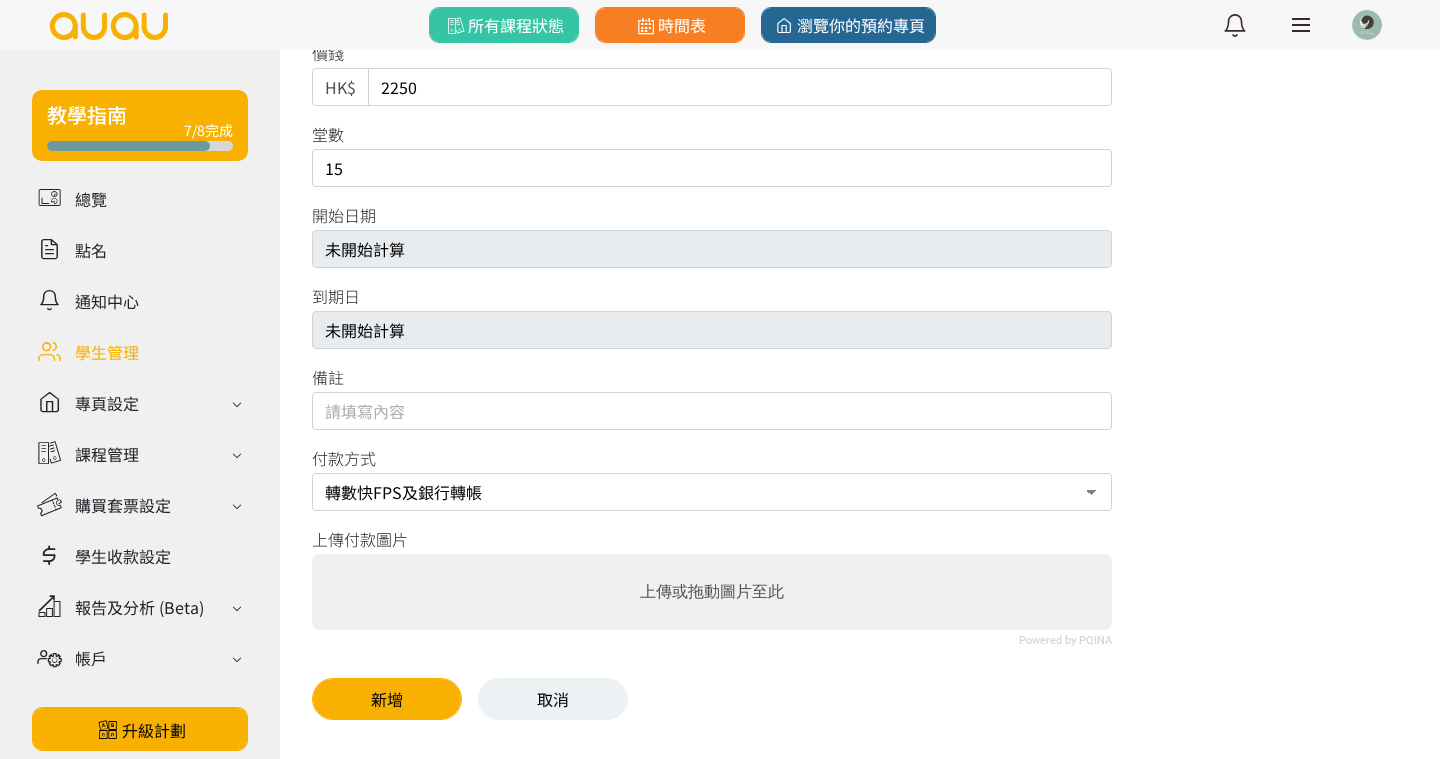 select on "payme" 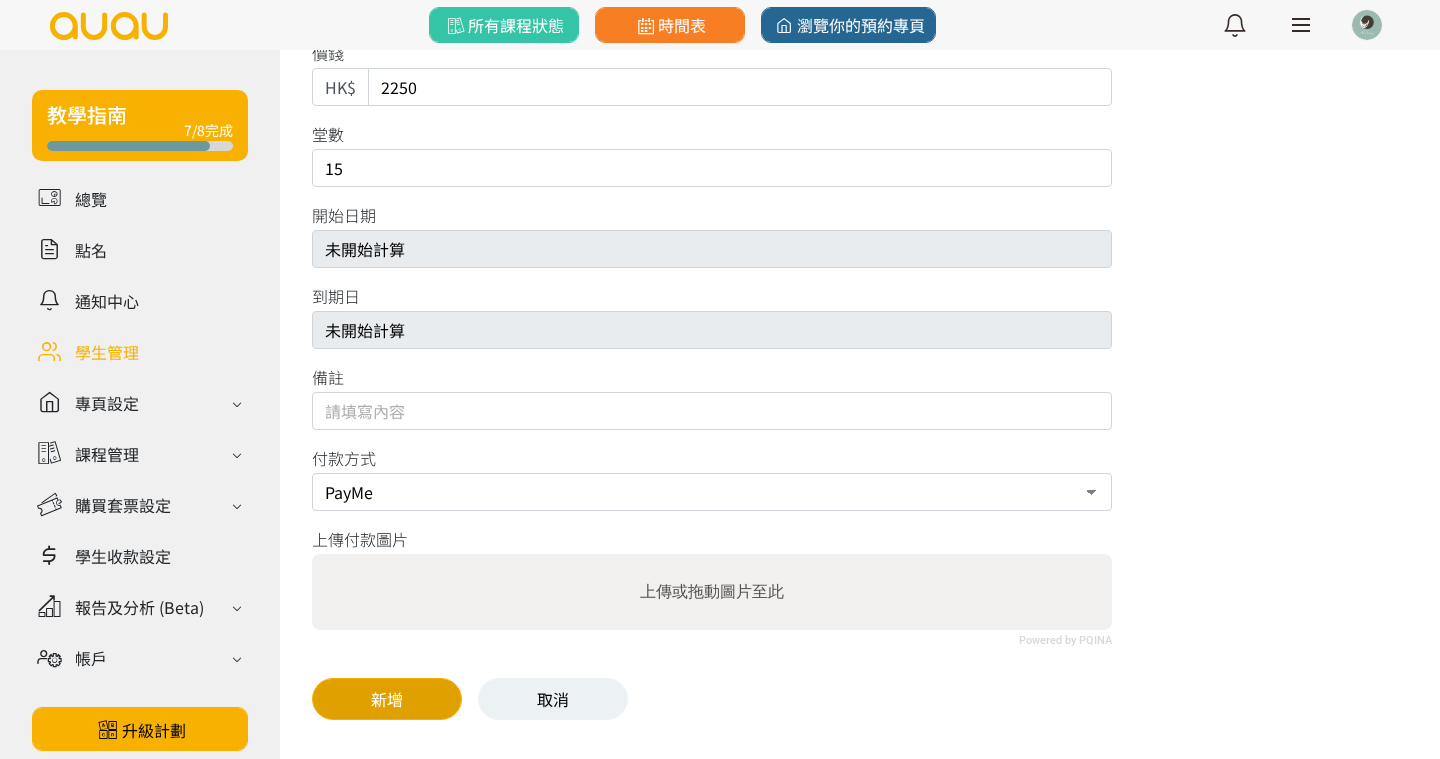 click on "新增" at bounding box center [387, 699] 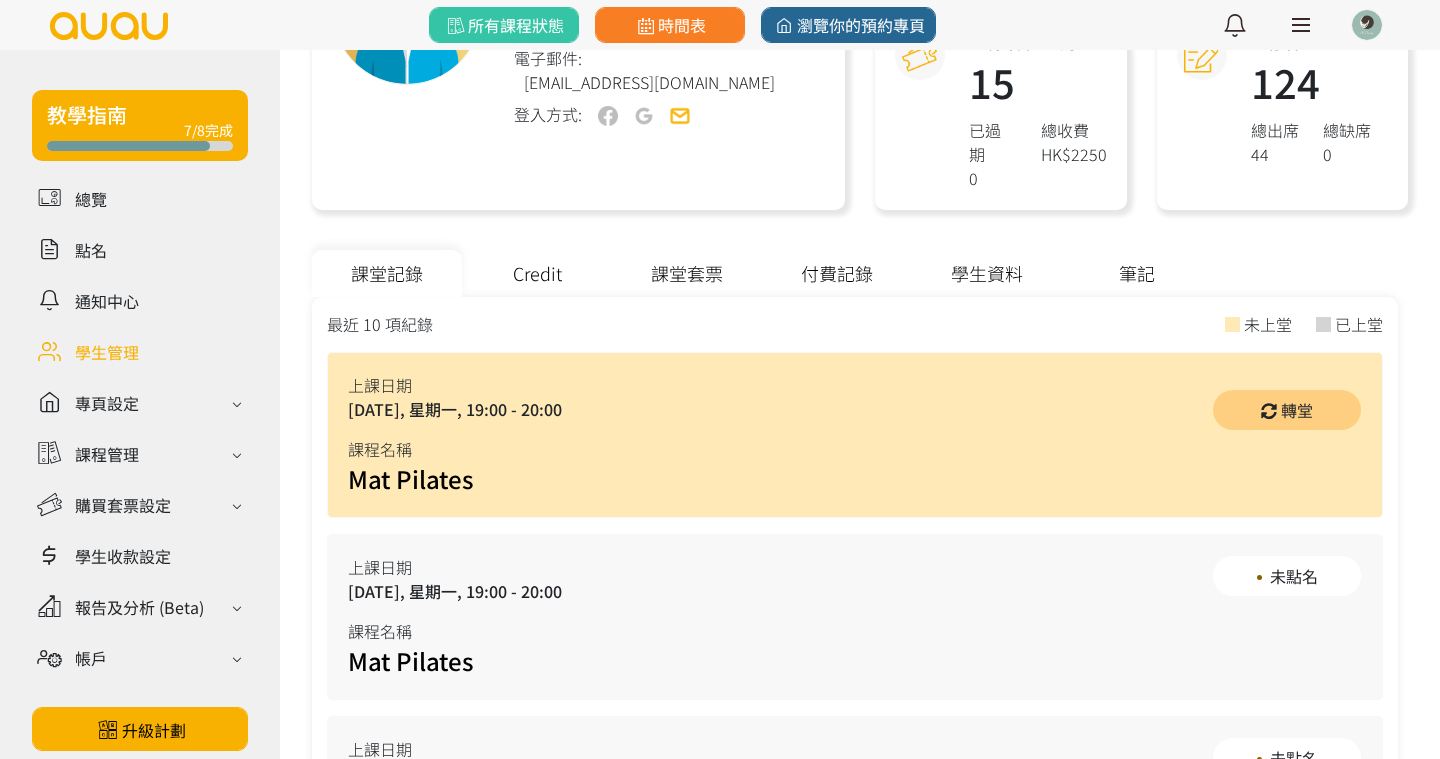 scroll, scrollTop: 397, scrollLeft: 0, axis: vertical 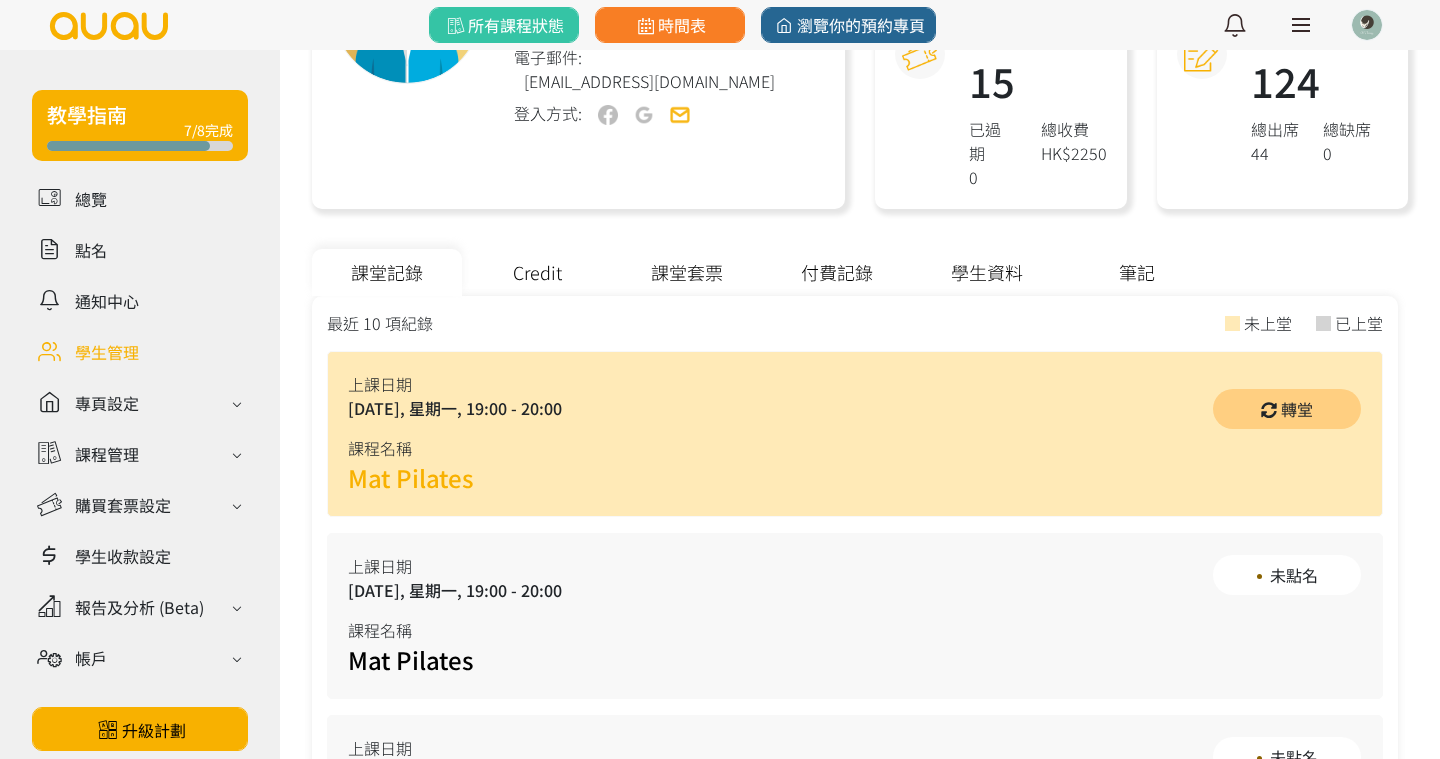 click on "Mat Pilates" at bounding box center (411, 477) 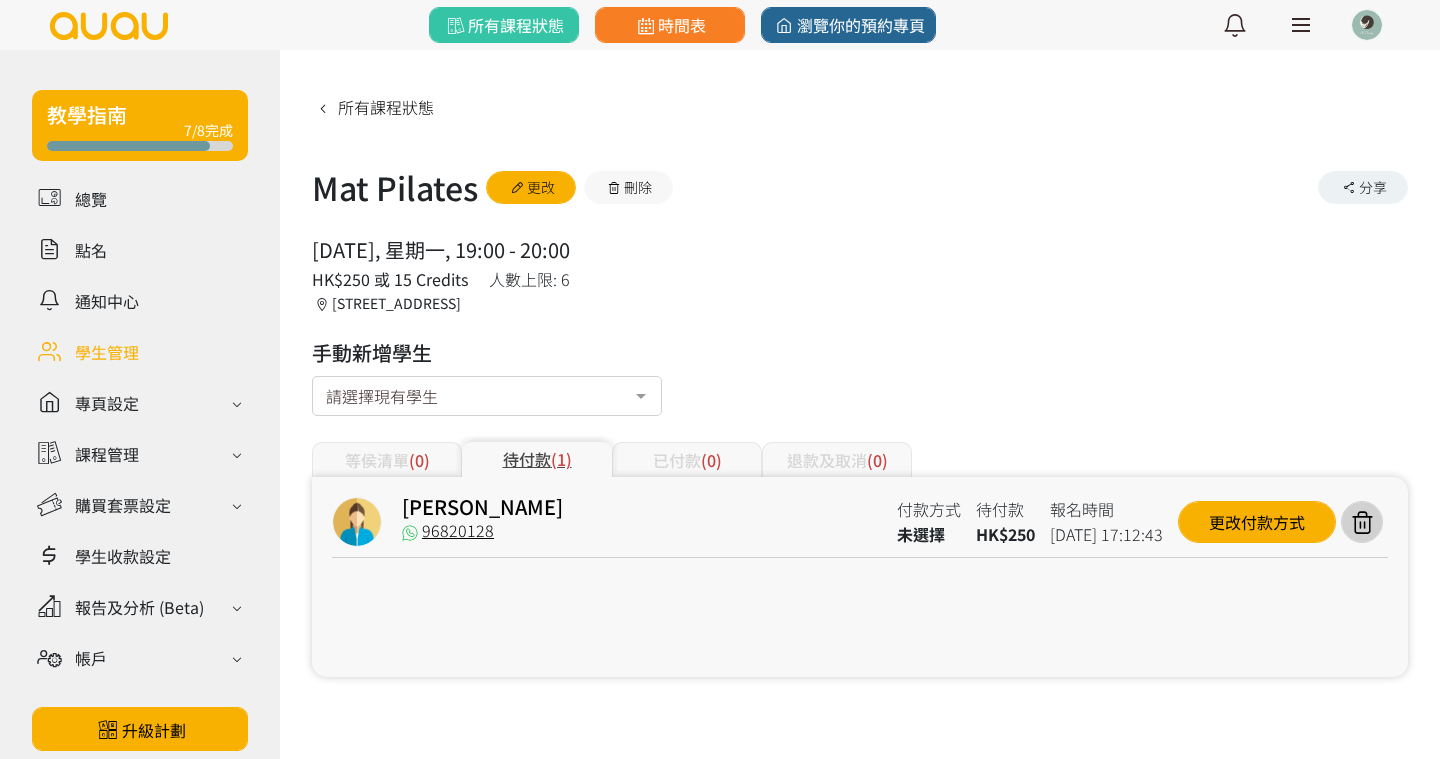 scroll, scrollTop: 0, scrollLeft: 0, axis: both 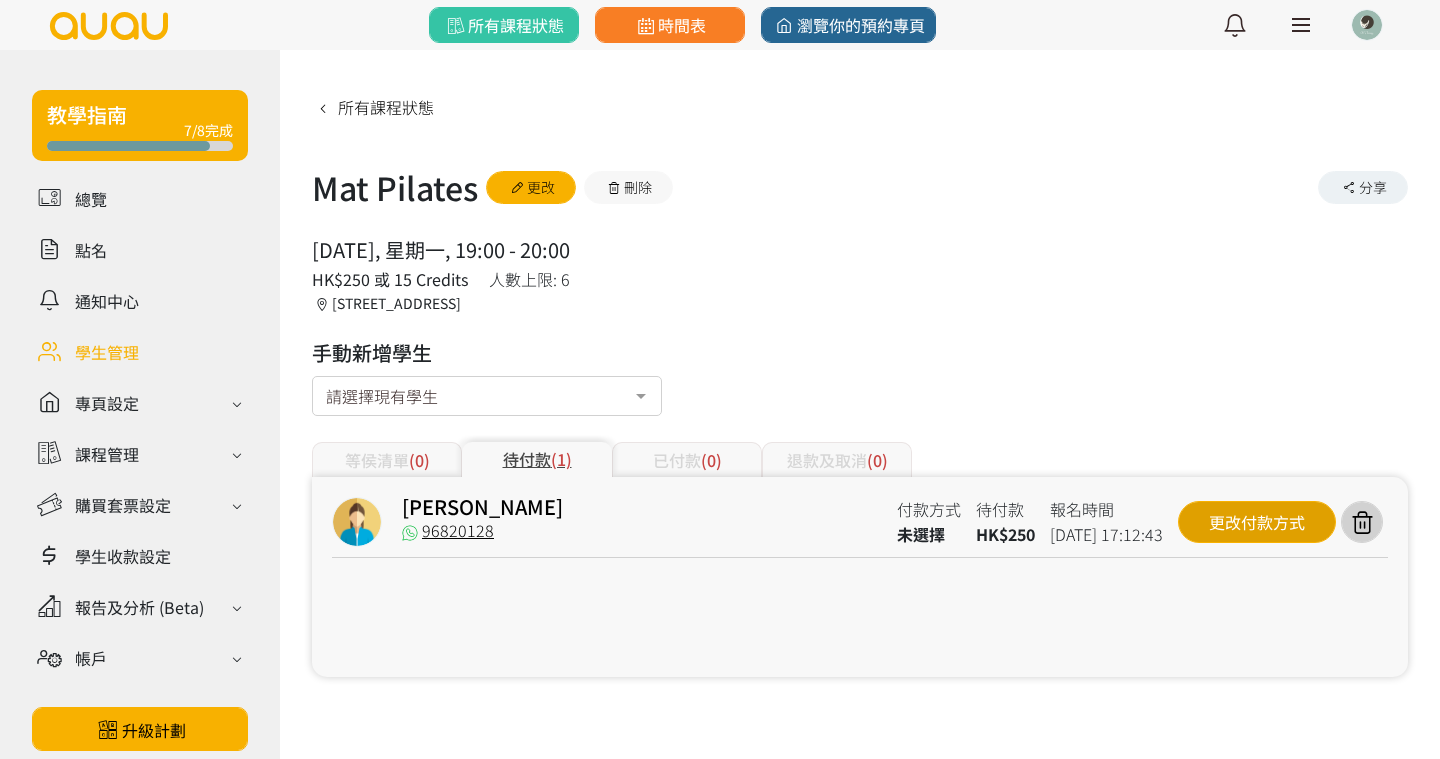 click on "更改付款方式" at bounding box center [1257, 522] 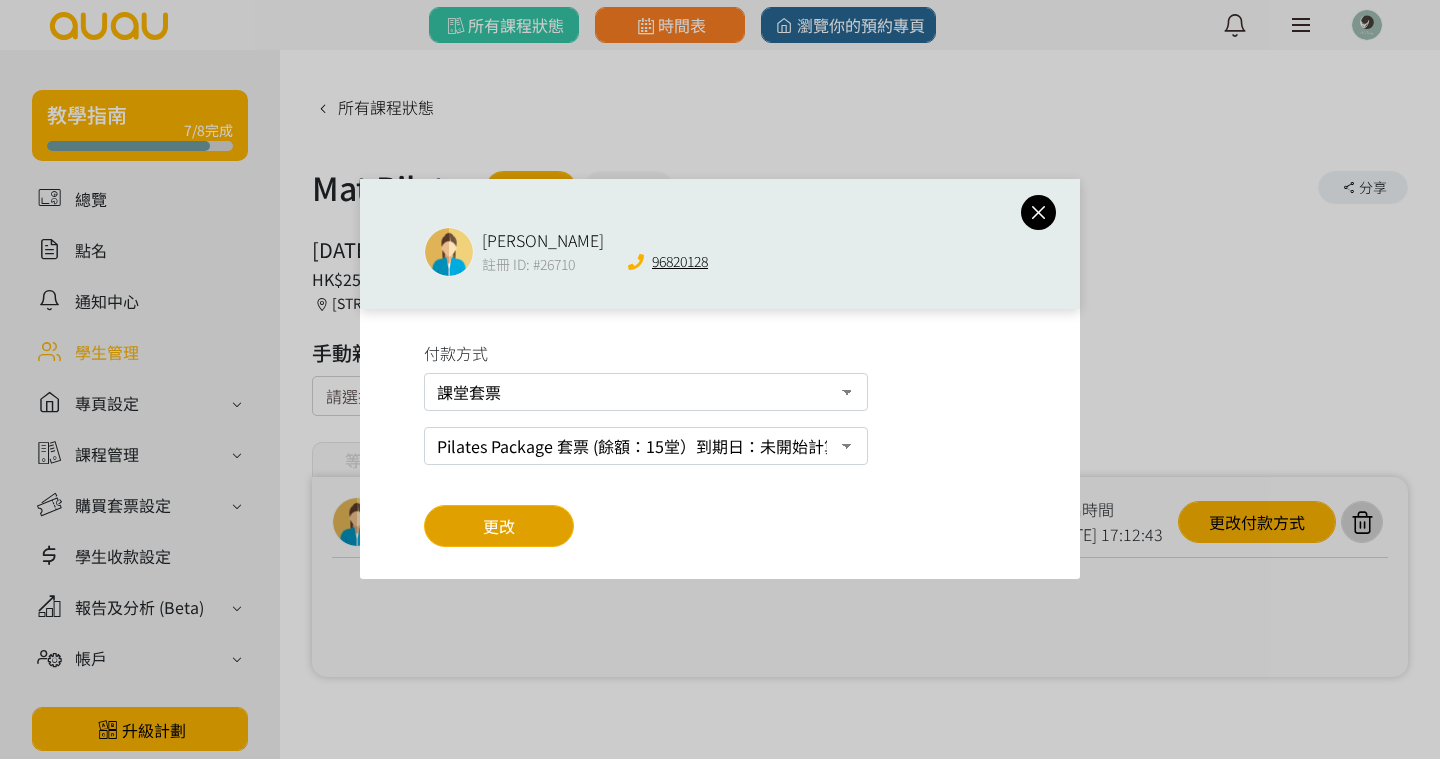 click on "更改" at bounding box center (499, 526) 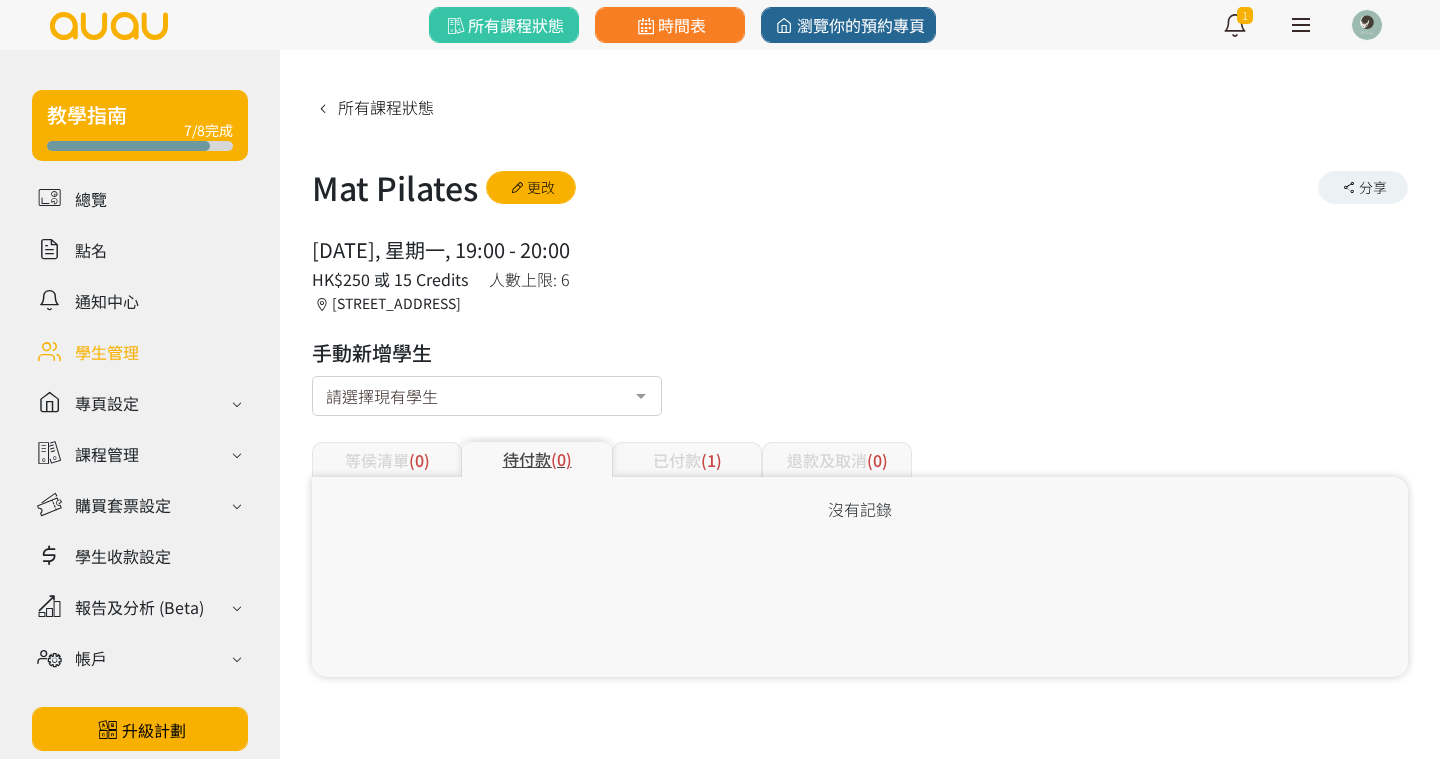 click on "已付款 (1)" at bounding box center (687, 459) 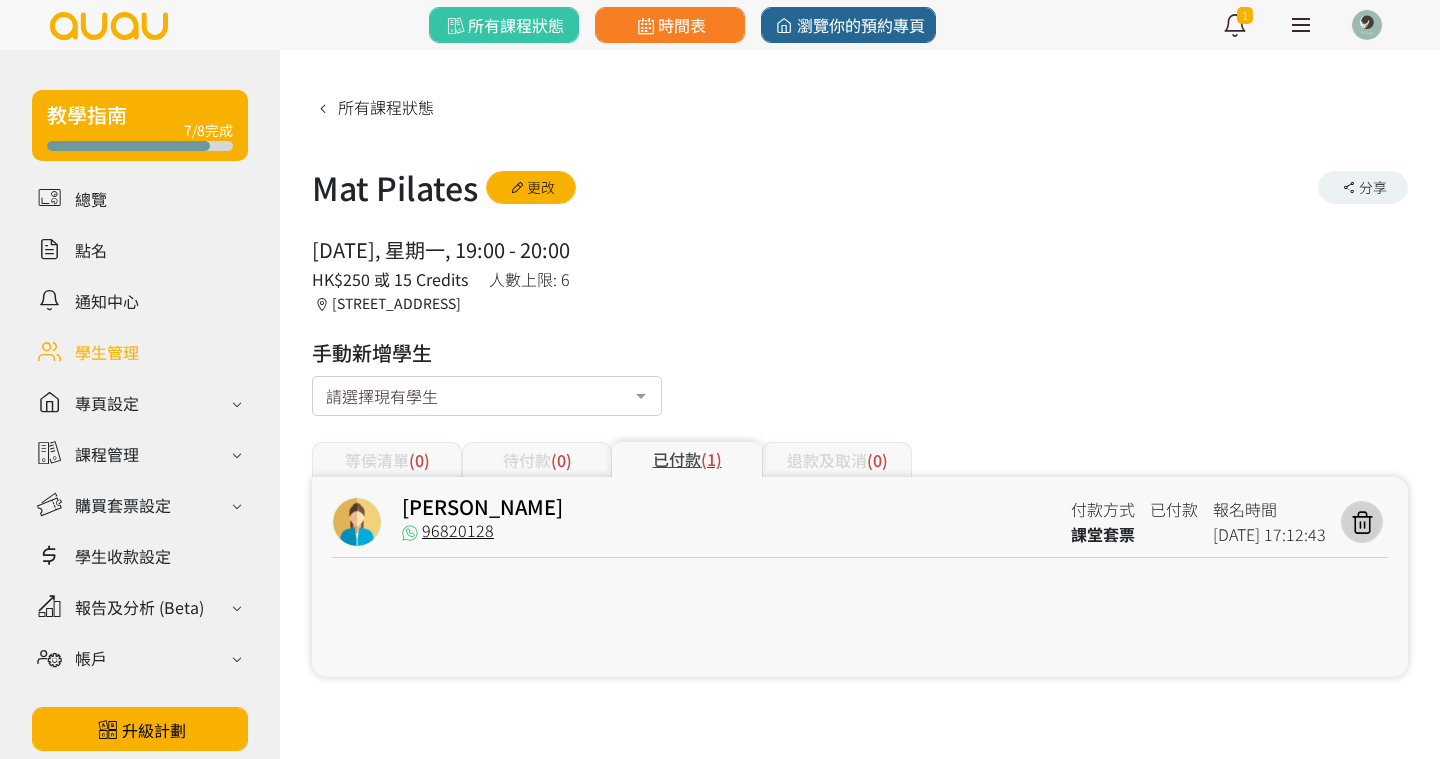 scroll, scrollTop: 16, scrollLeft: 0, axis: vertical 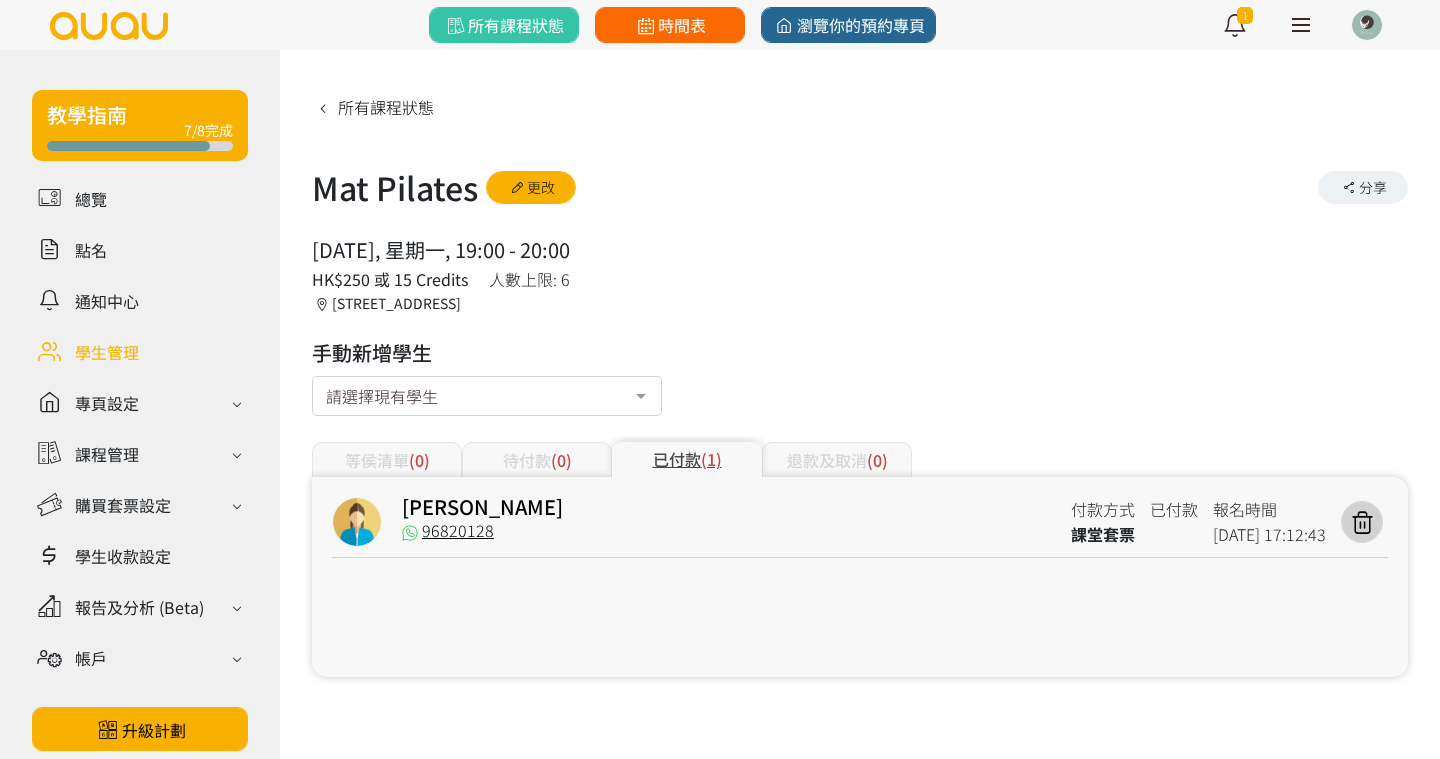 click on "時間表" at bounding box center [669, 25] 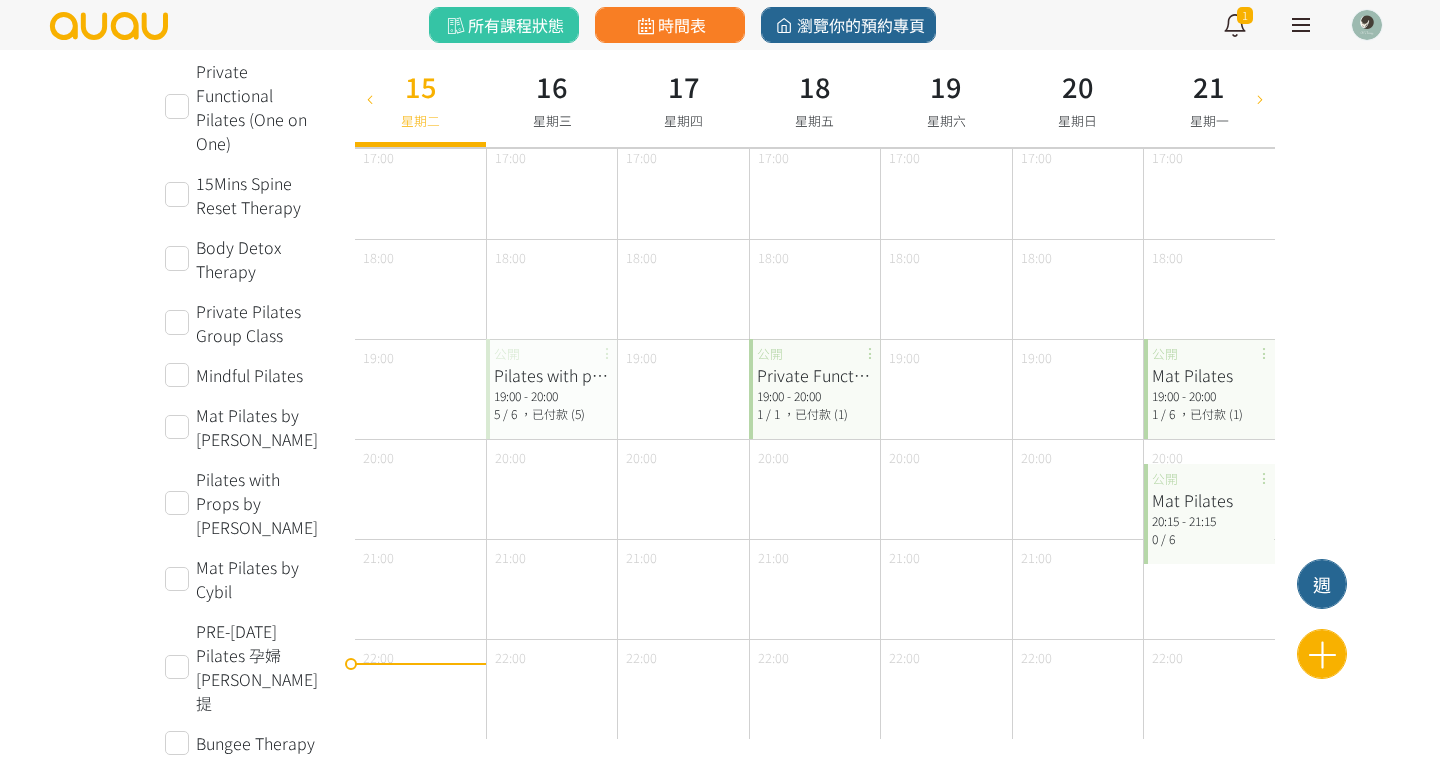 scroll, scrollTop: 901, scrollLeft: 0, axis: vertical 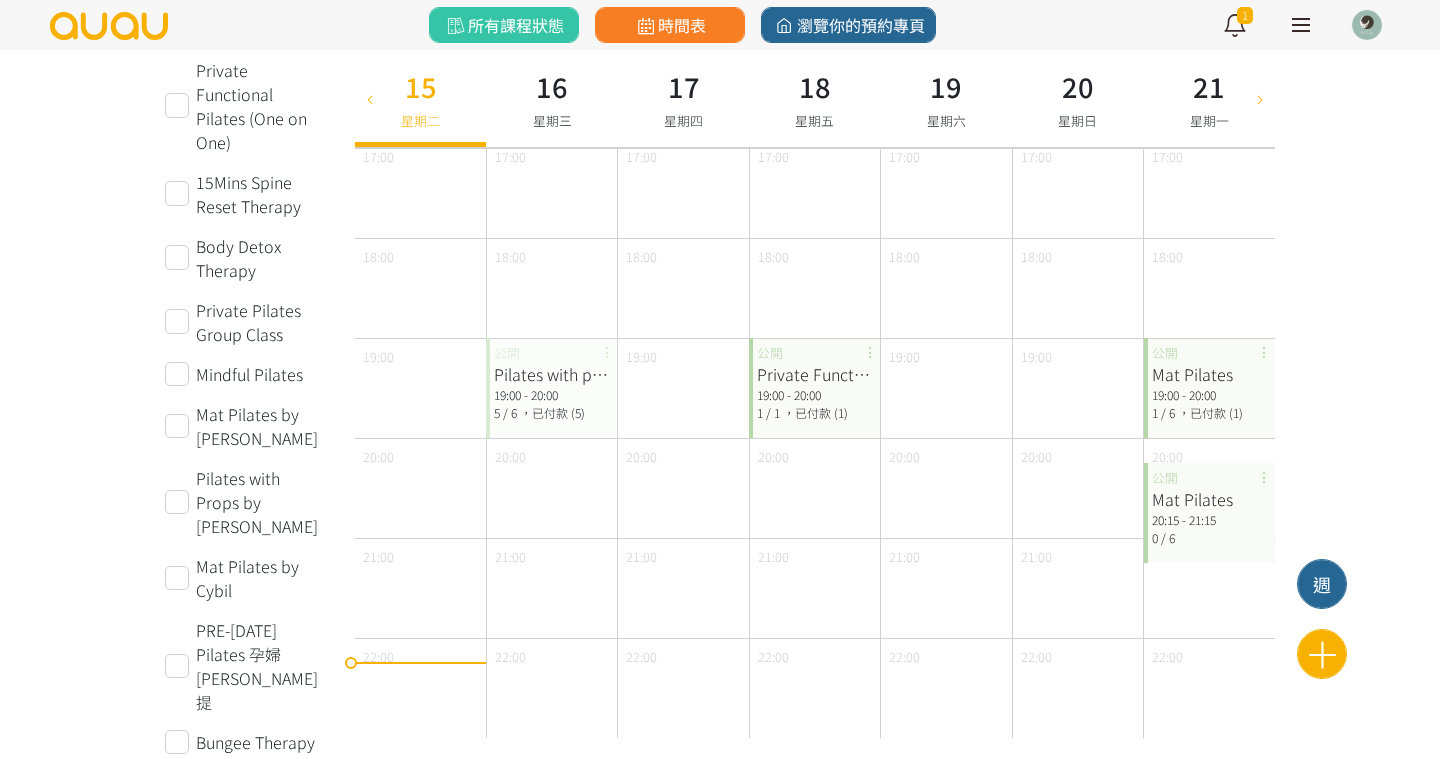 click on "19:00 -
20:00" at bounding box center [551, 395] 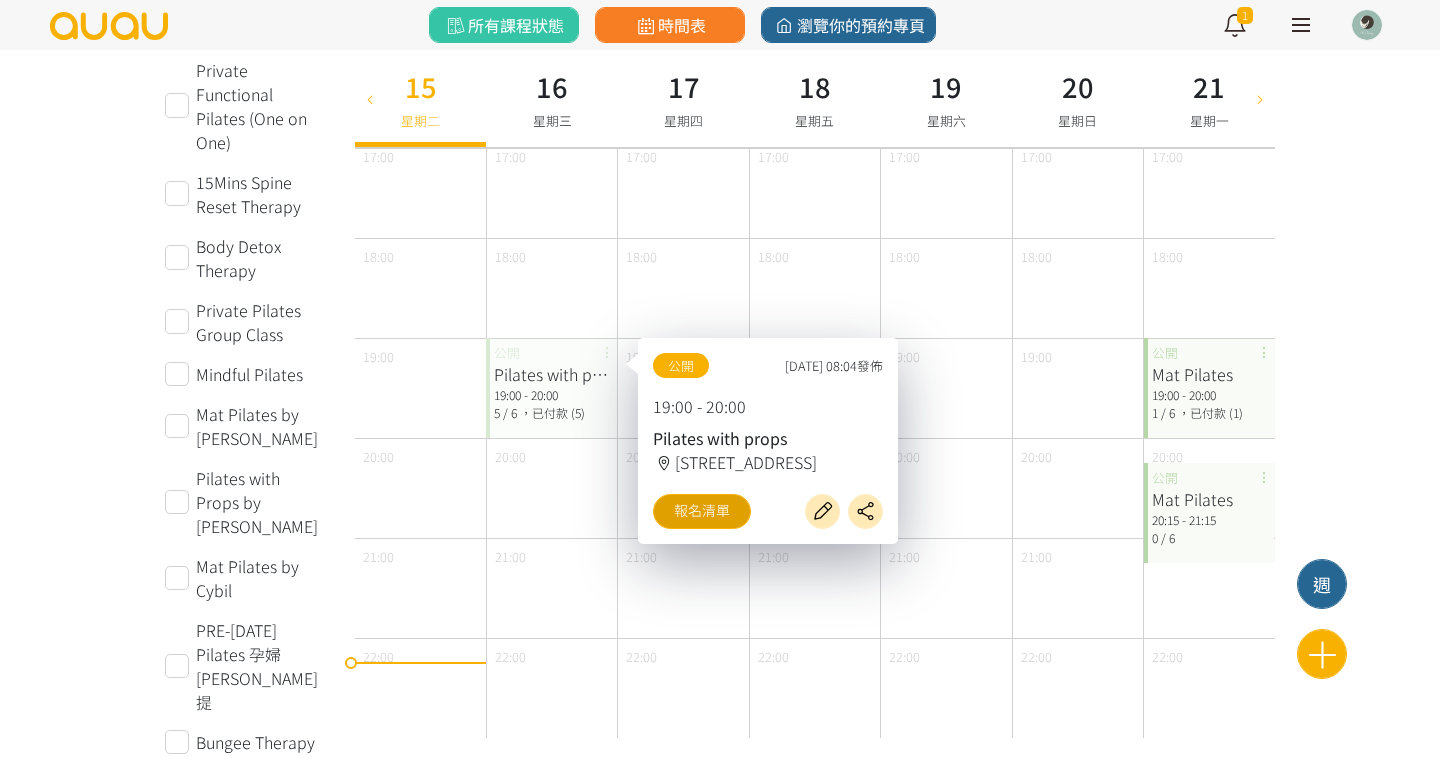 click on "報名清單" at bounding box center (702, 511) 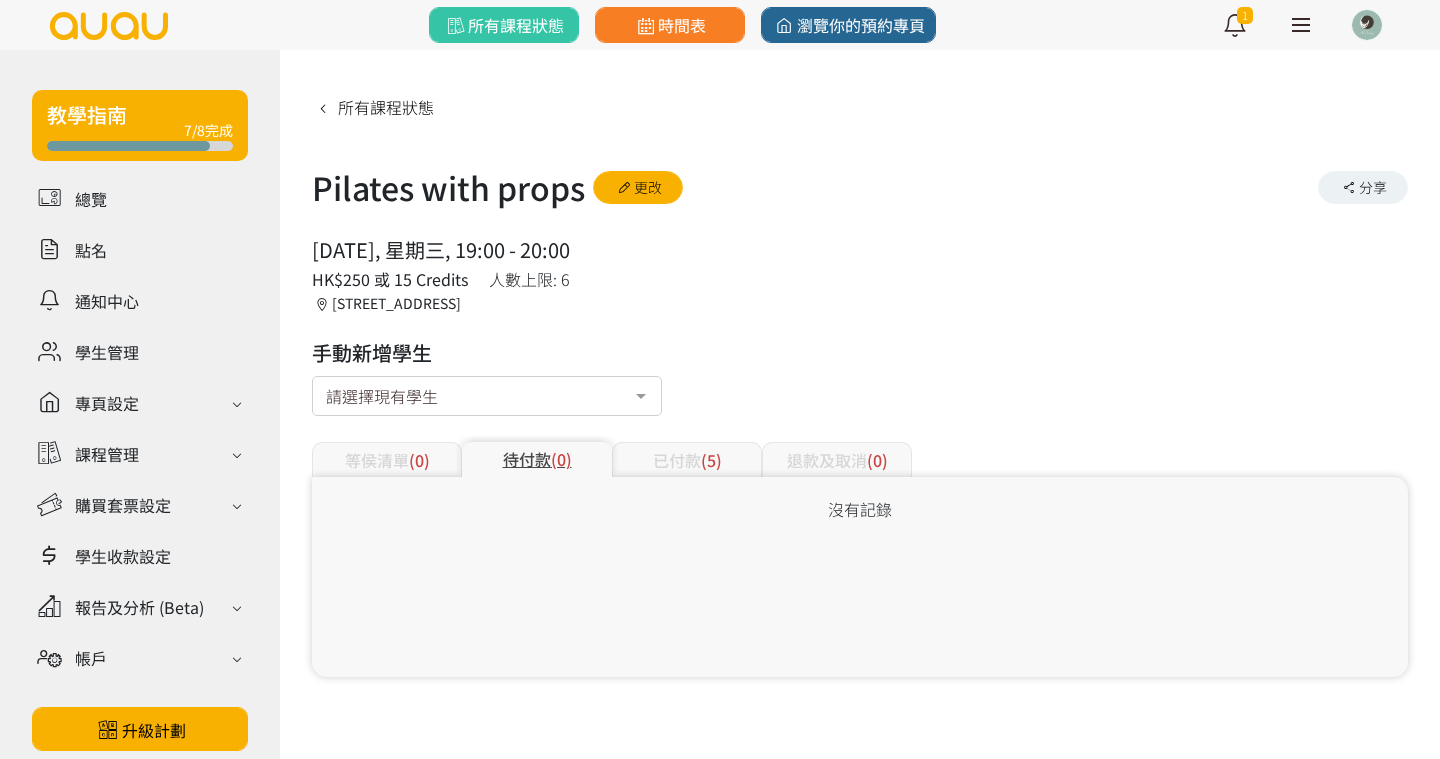 scroll, scrollTop: 0, scrollLeft: 0, axis: both 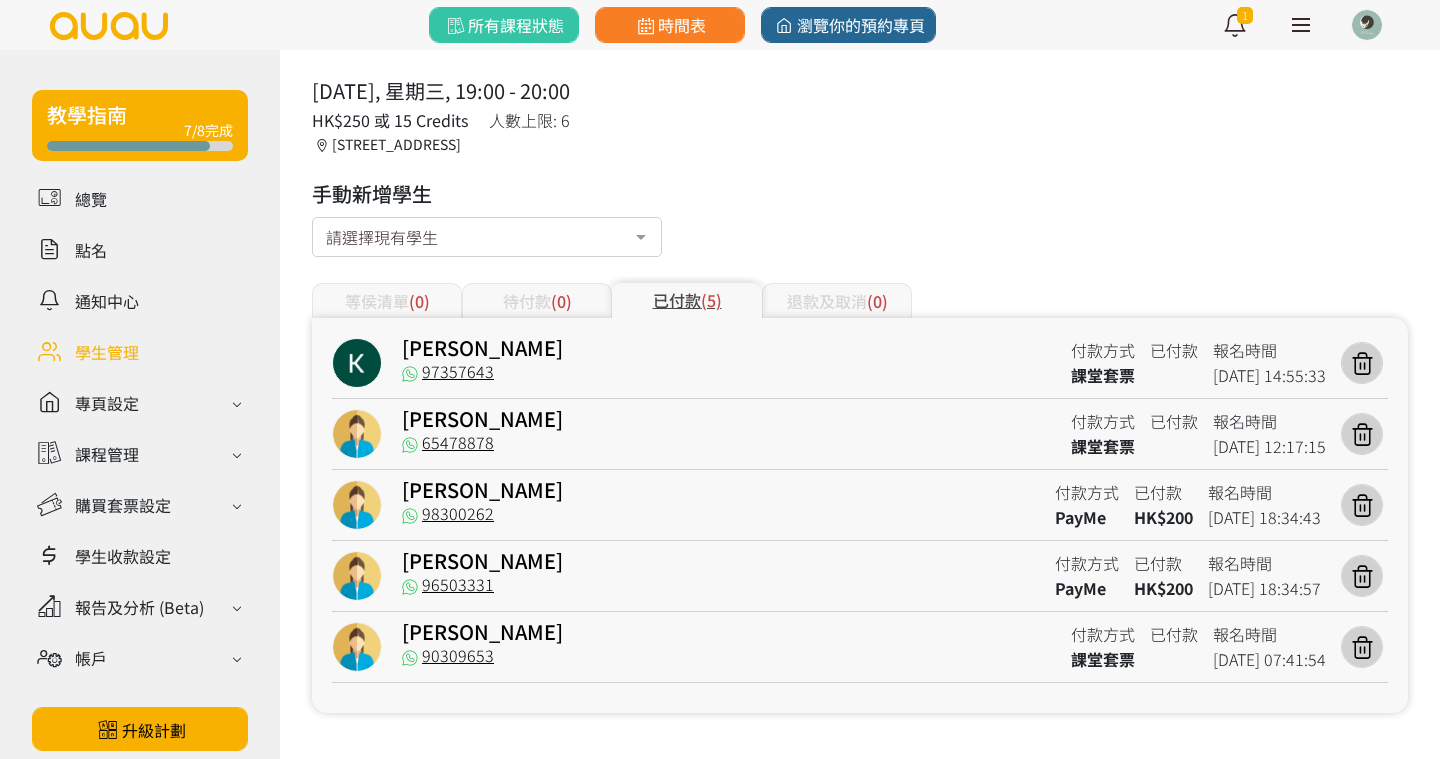 click at bounding box center (140, 351) 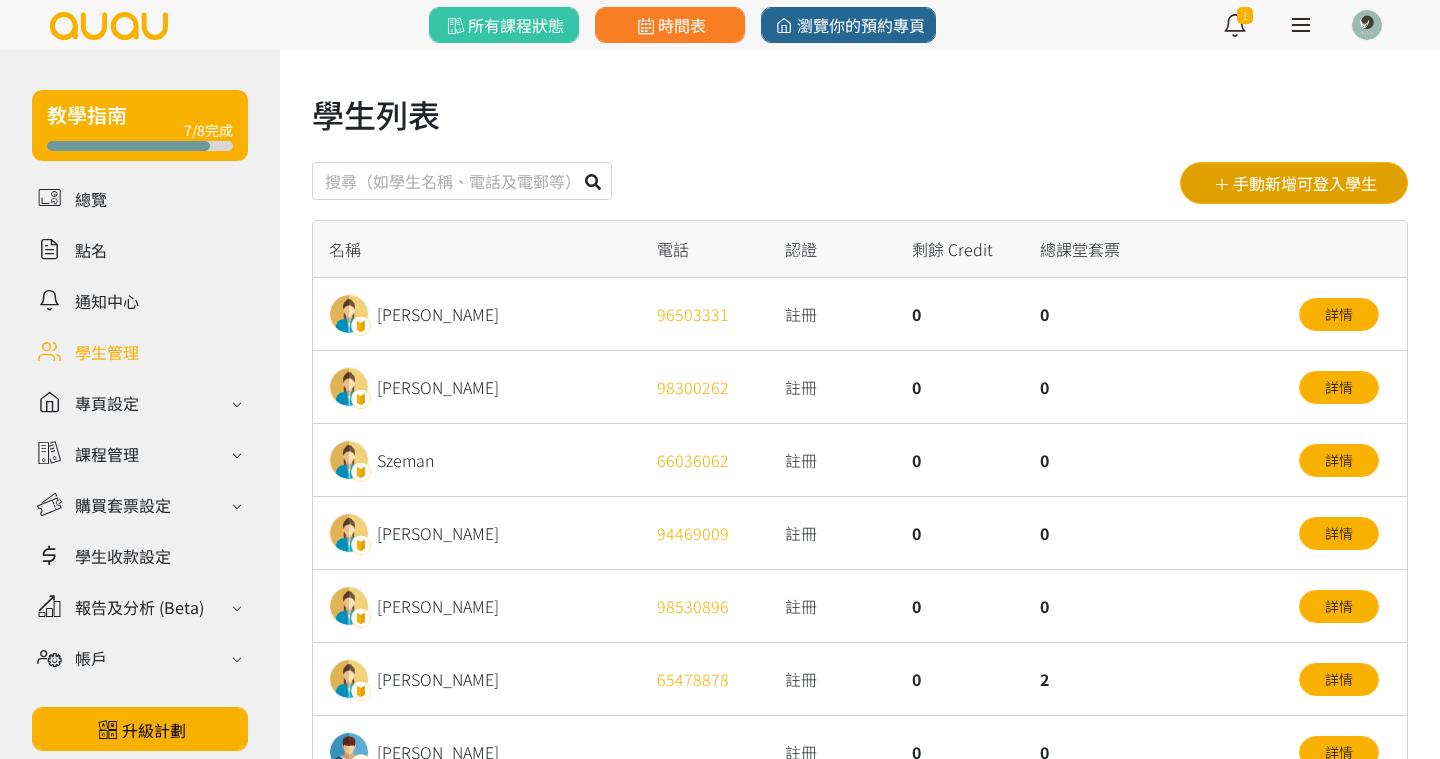 scroll, scrollTop: 0, scrollLeft: 0, axis: both 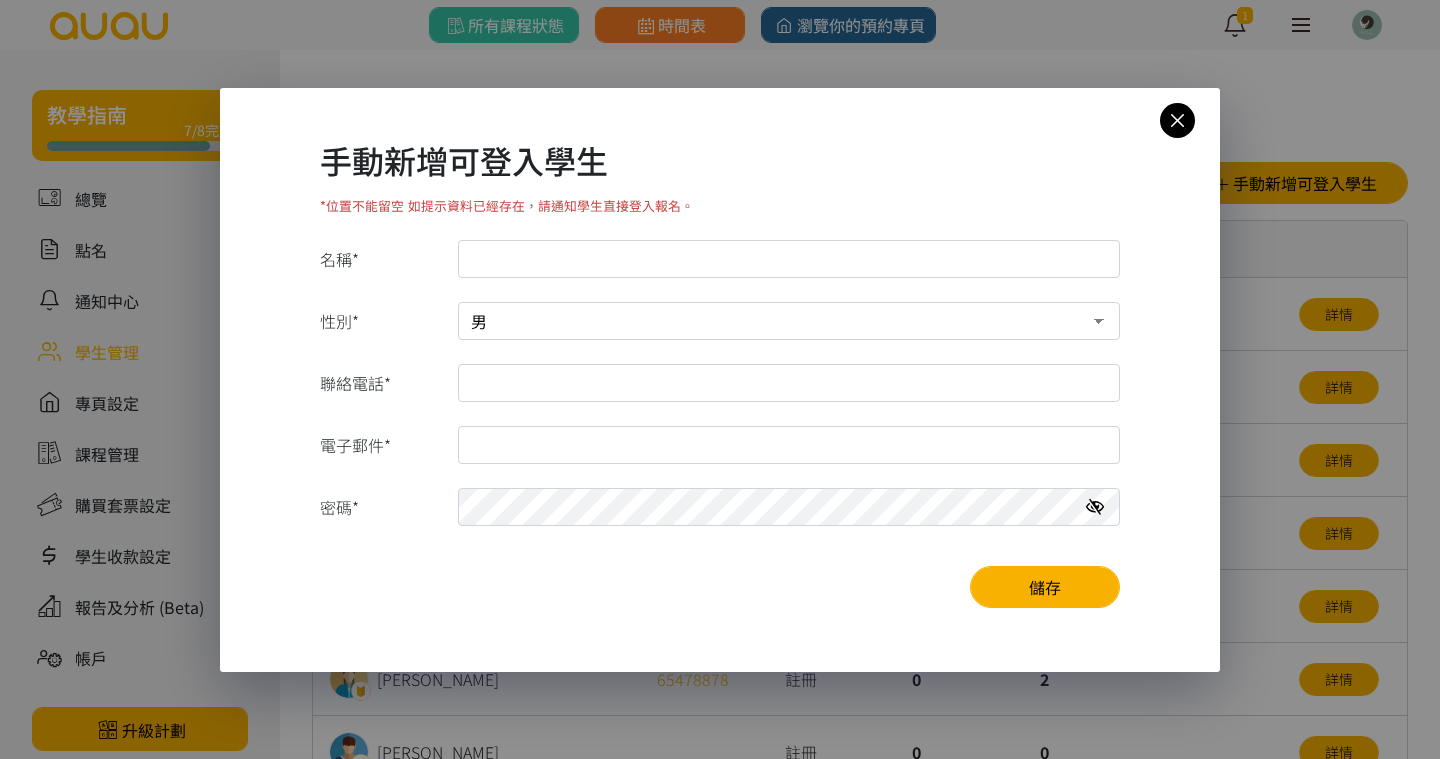 click on "名稱*" at bounding box center (789, 259) 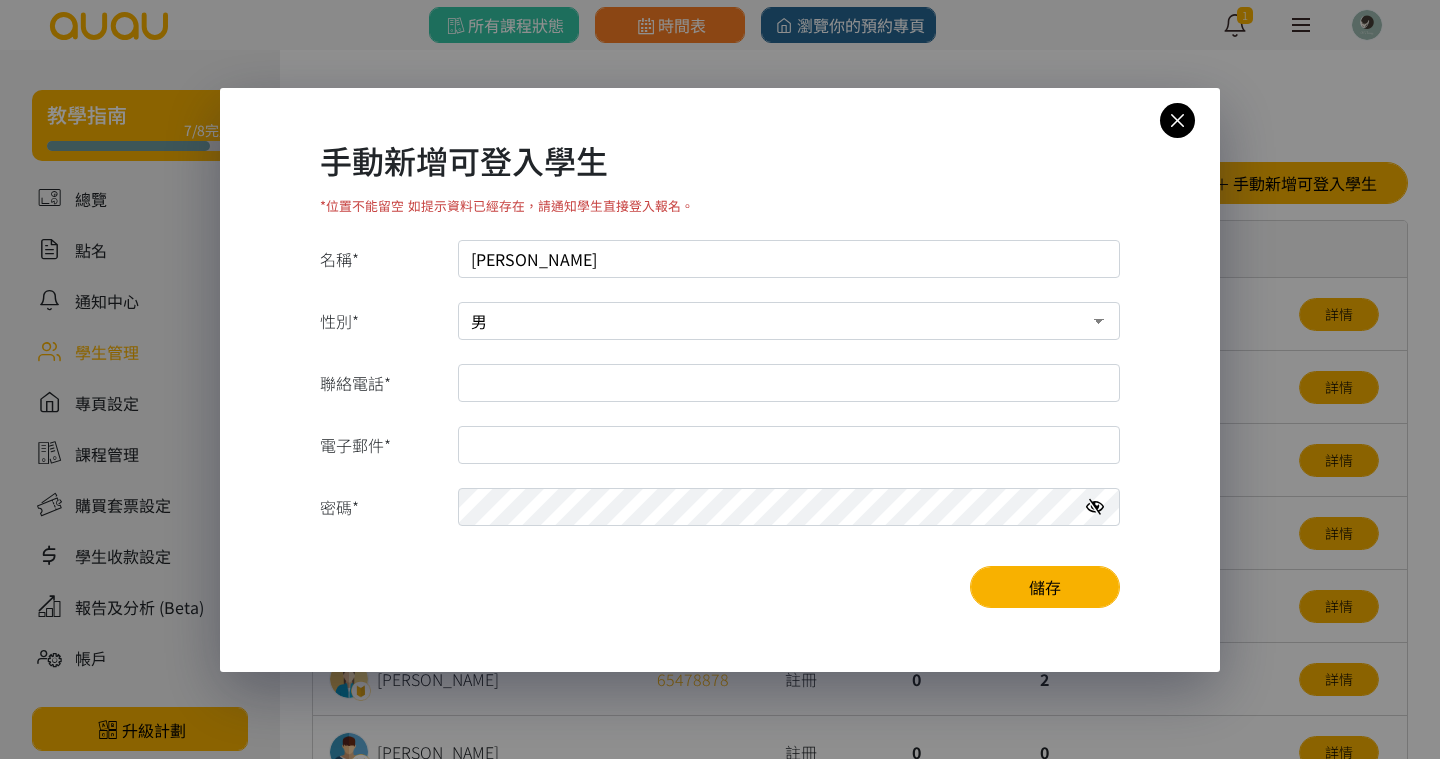 type on "Erica Chan" 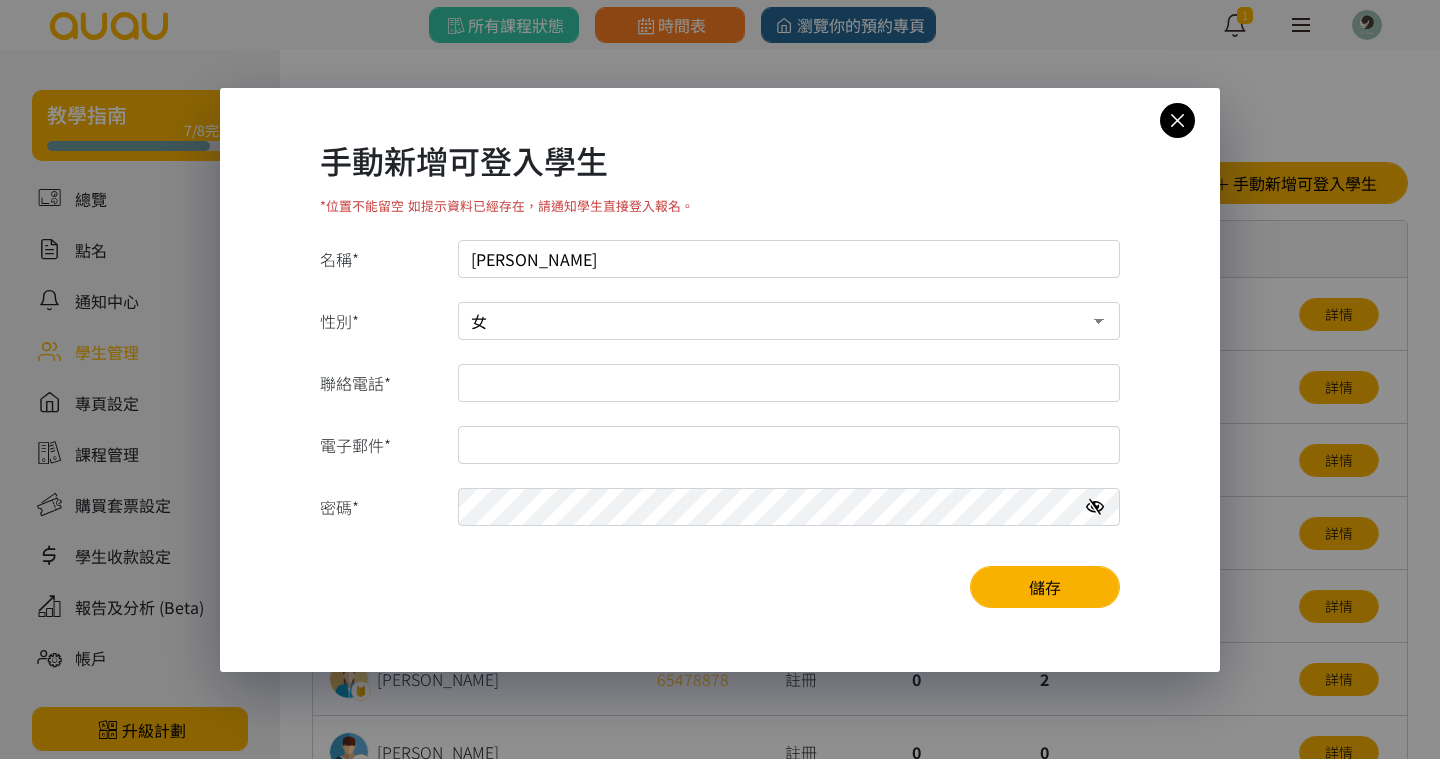 click on "聯絡電話*" at bounding box center [789, 383] 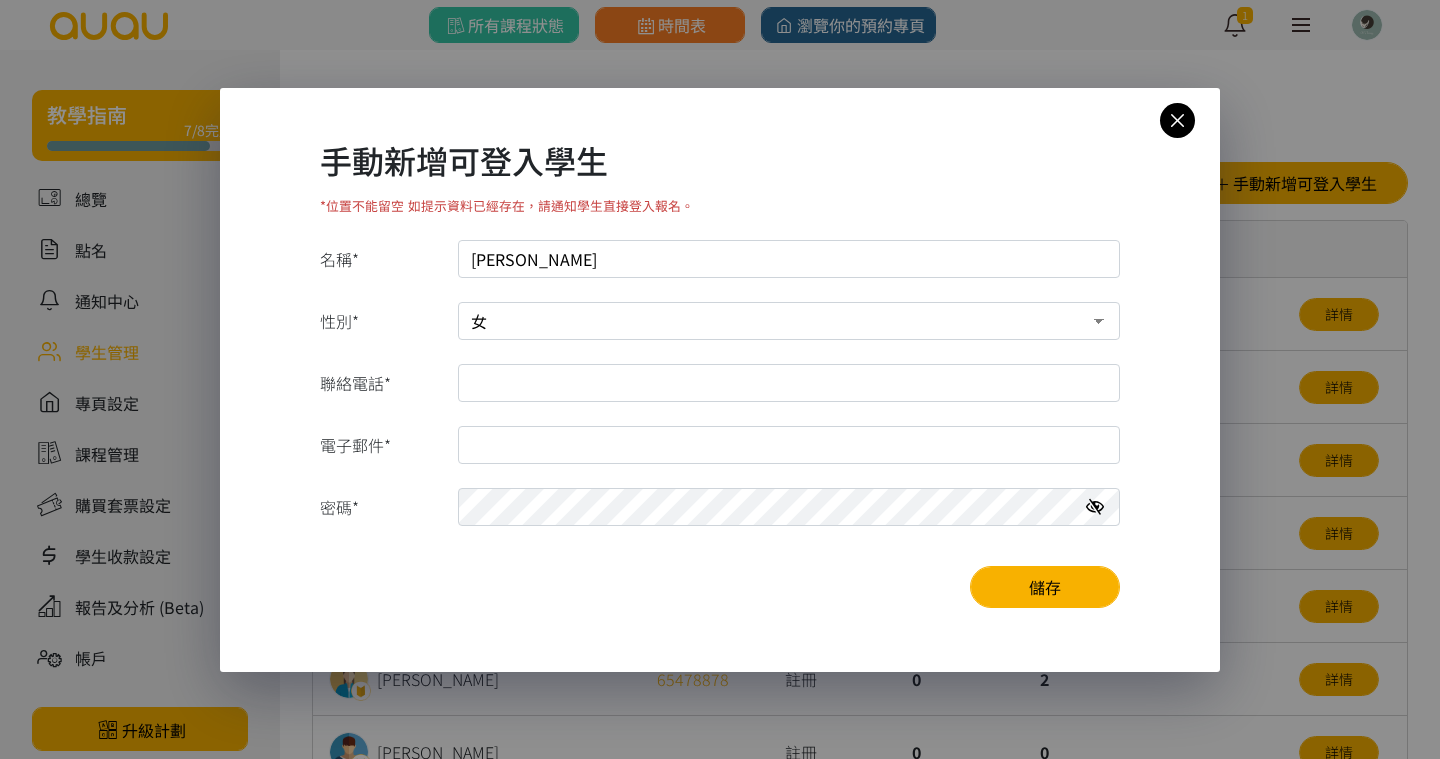 click on "電子郵件*" at bounding box center [789, 445] 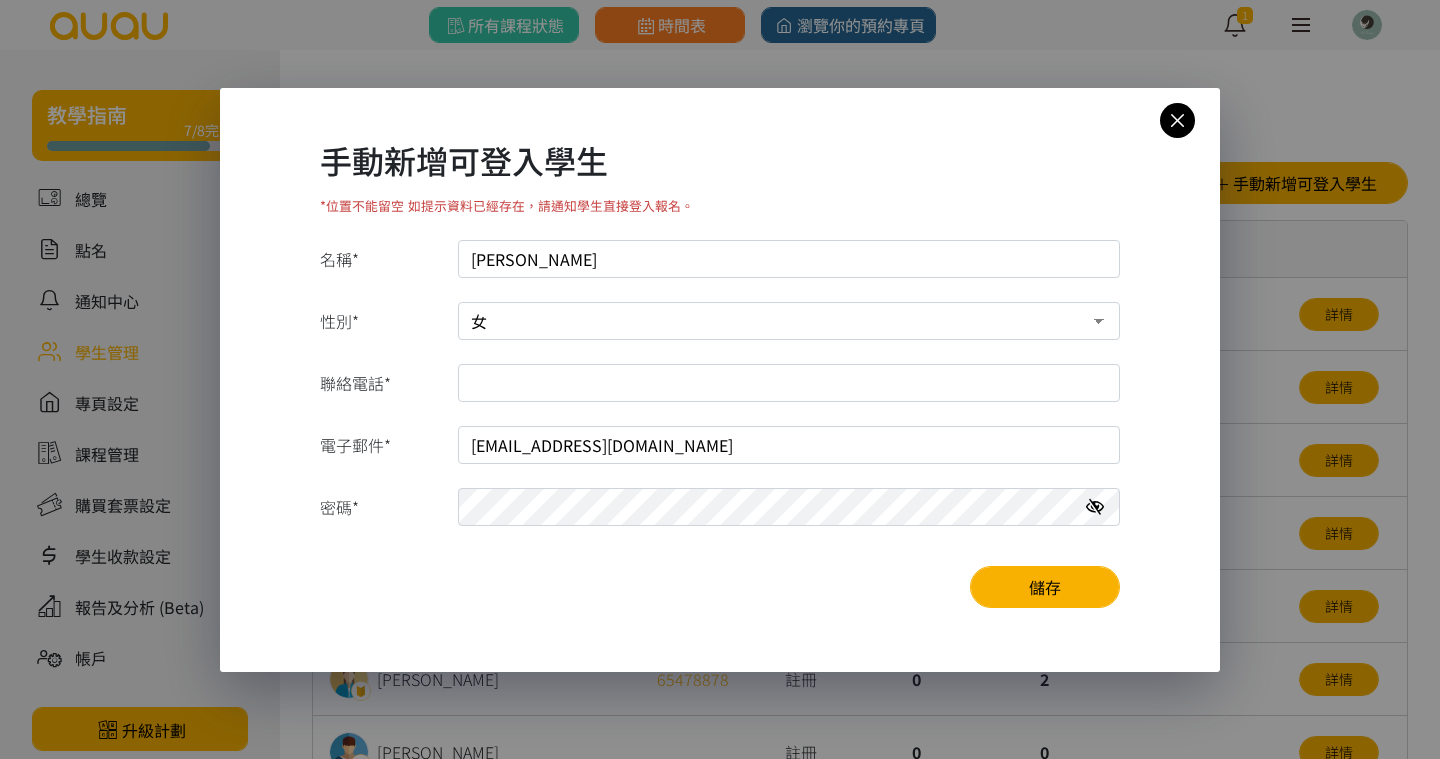 type on "yungyungerica@yahoo.com.hk" 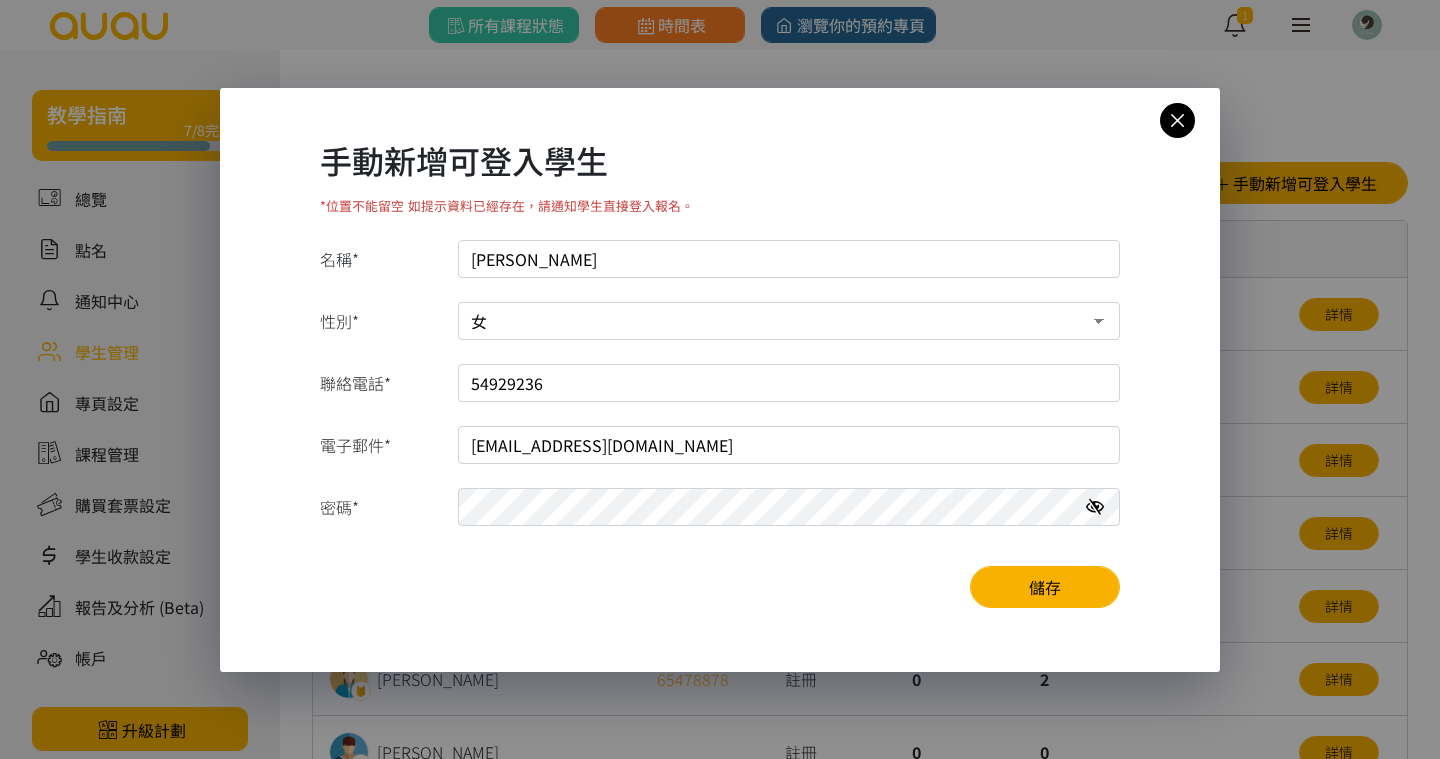 type on "54929236" 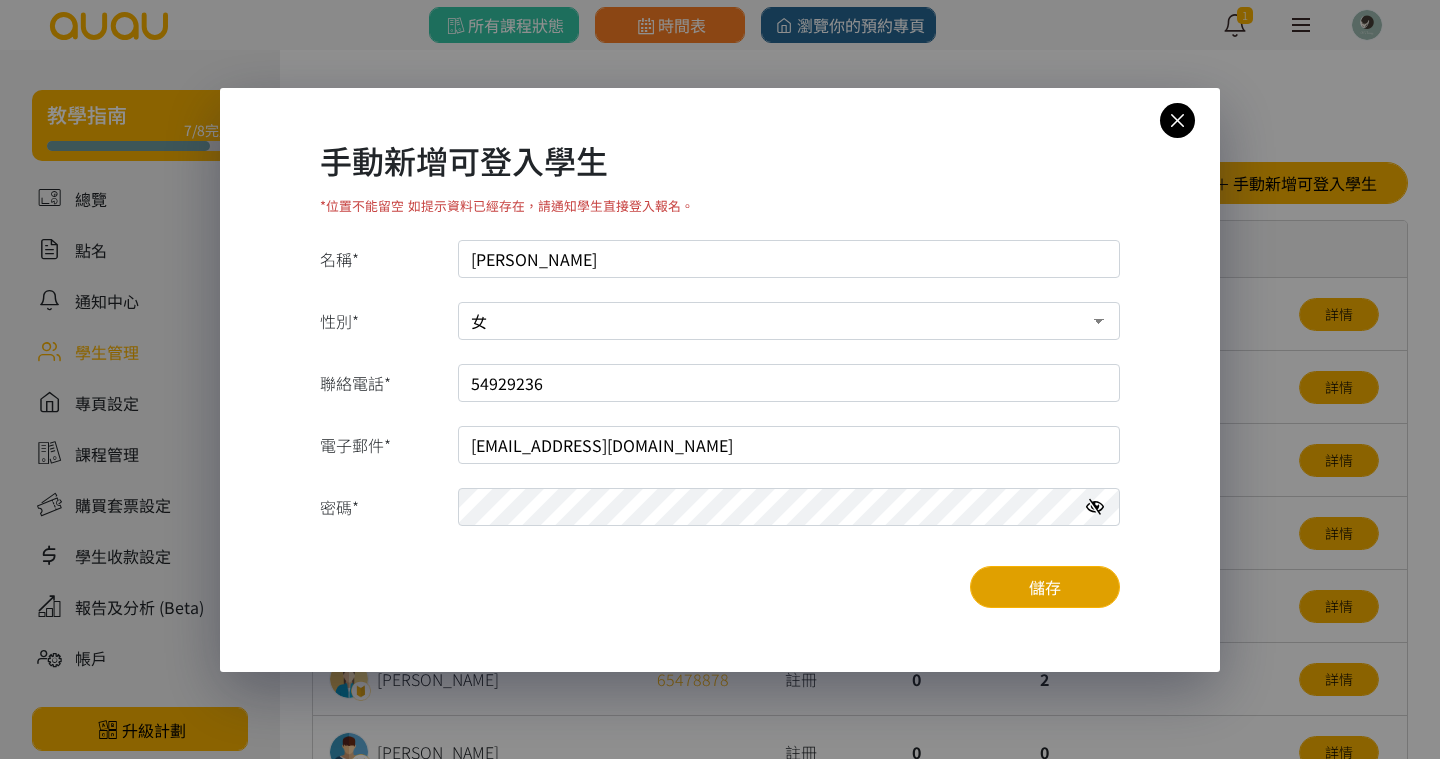 click on "儲存" at bounding box center [1045, 587] 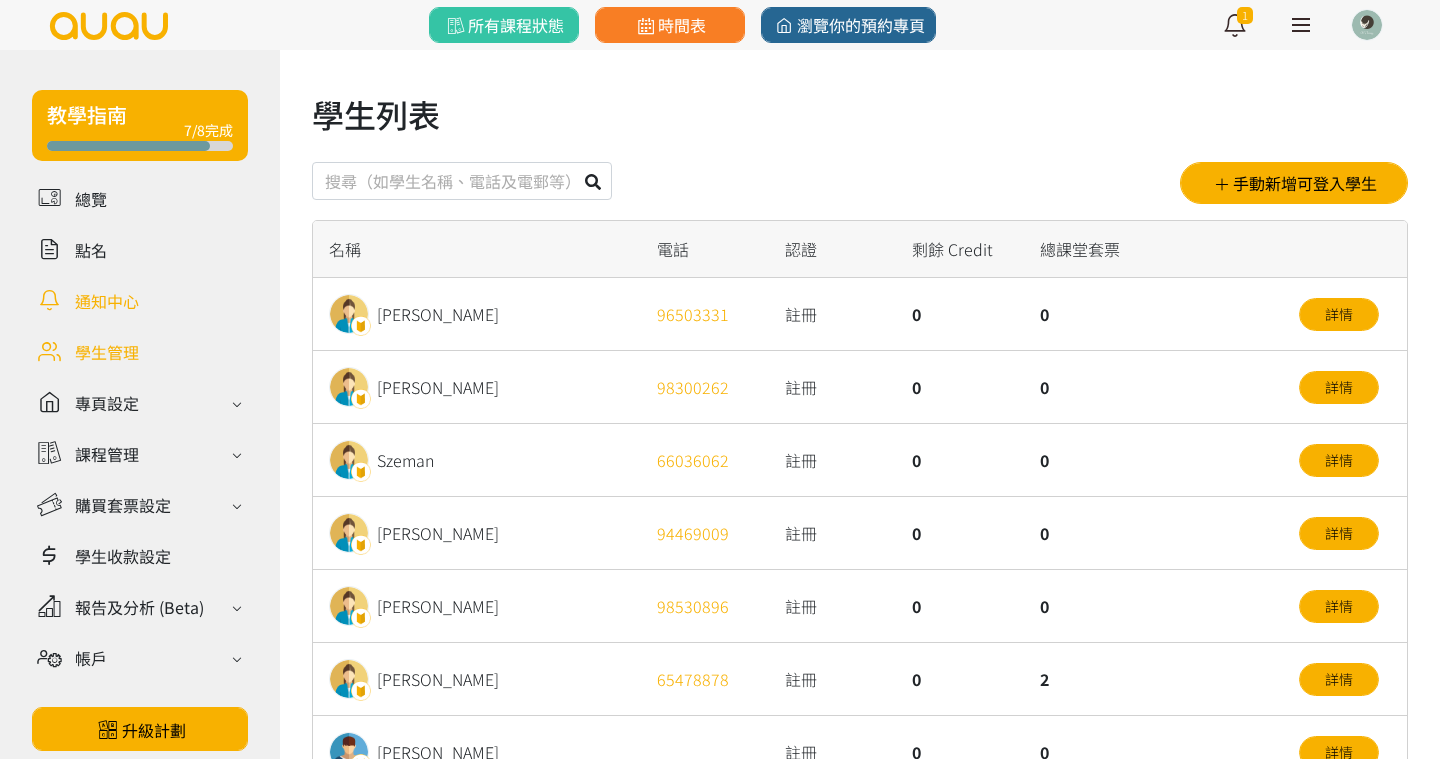scroll, scrollTop: 0, scrollLeft: 0, axis: both 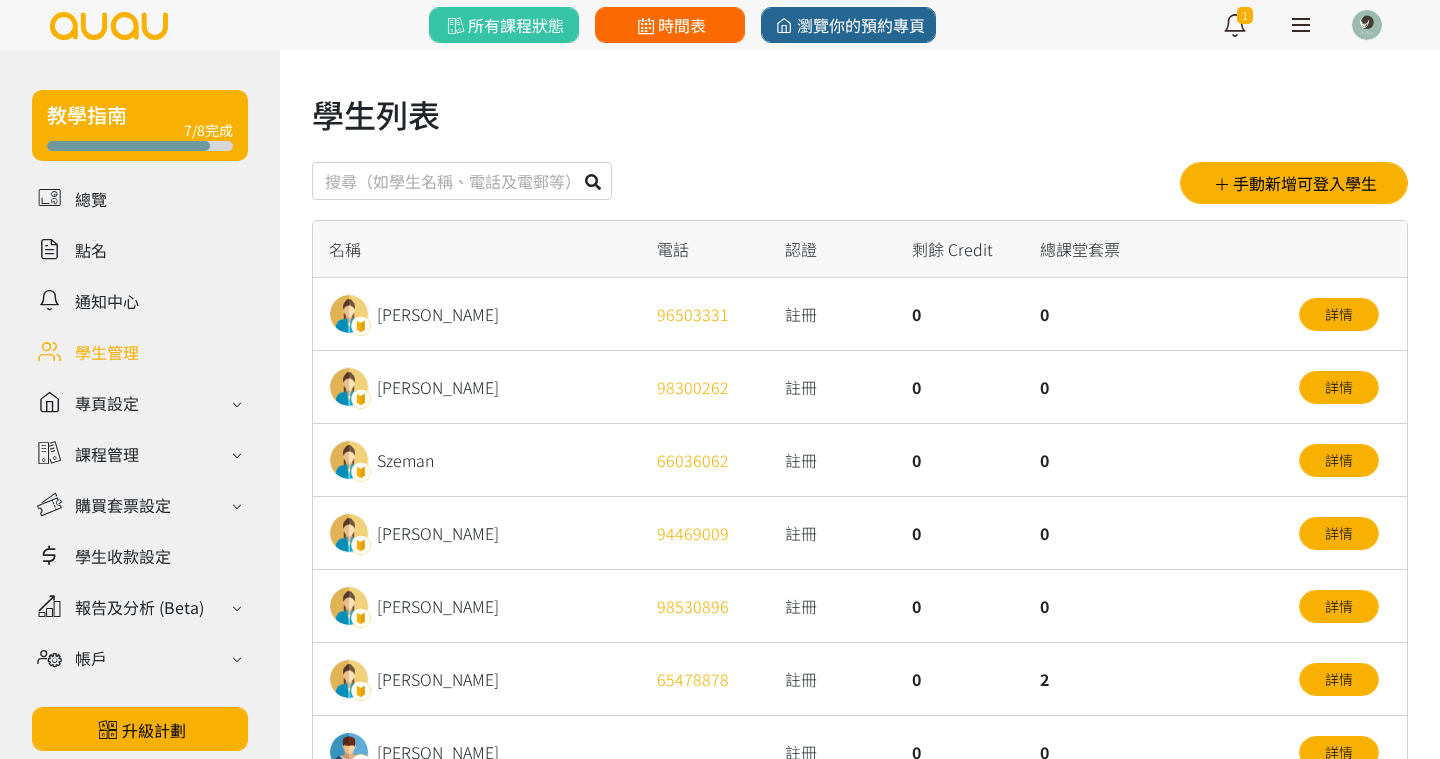 click on "時間表" at bounding box center [669, 25] 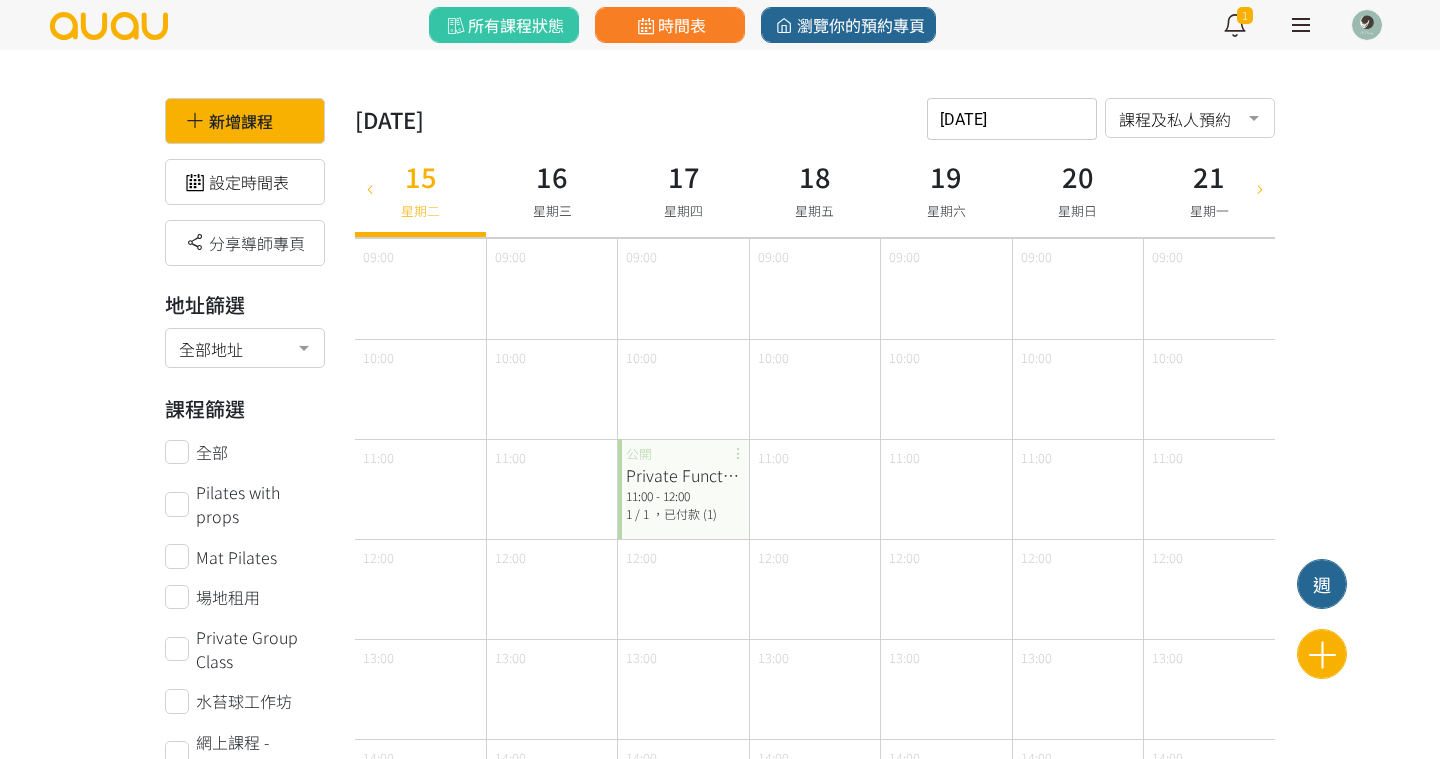 scroll, scrollTop: 0, scrollLeft: 0, axis: both 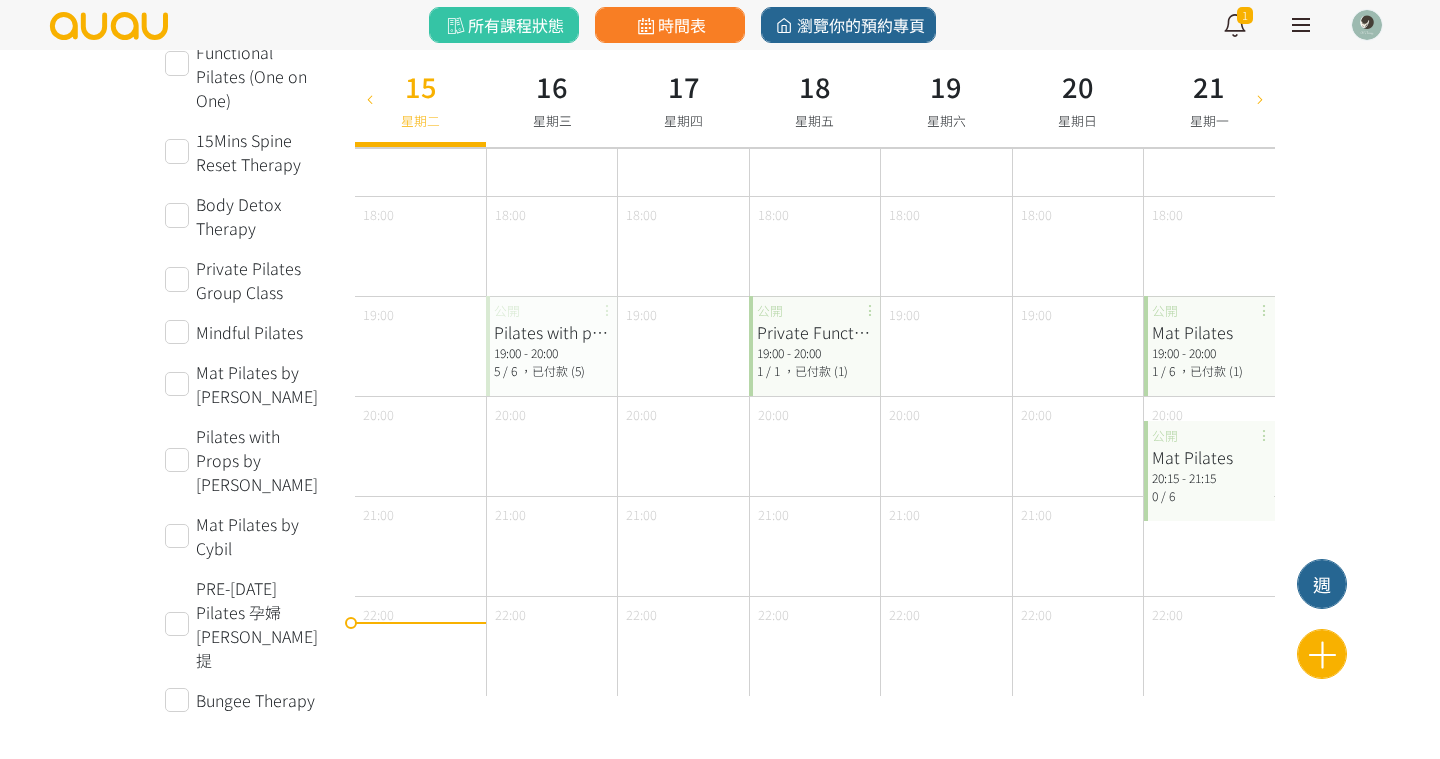 click on "，已付款 (5)" at bounding box center (552, 370) 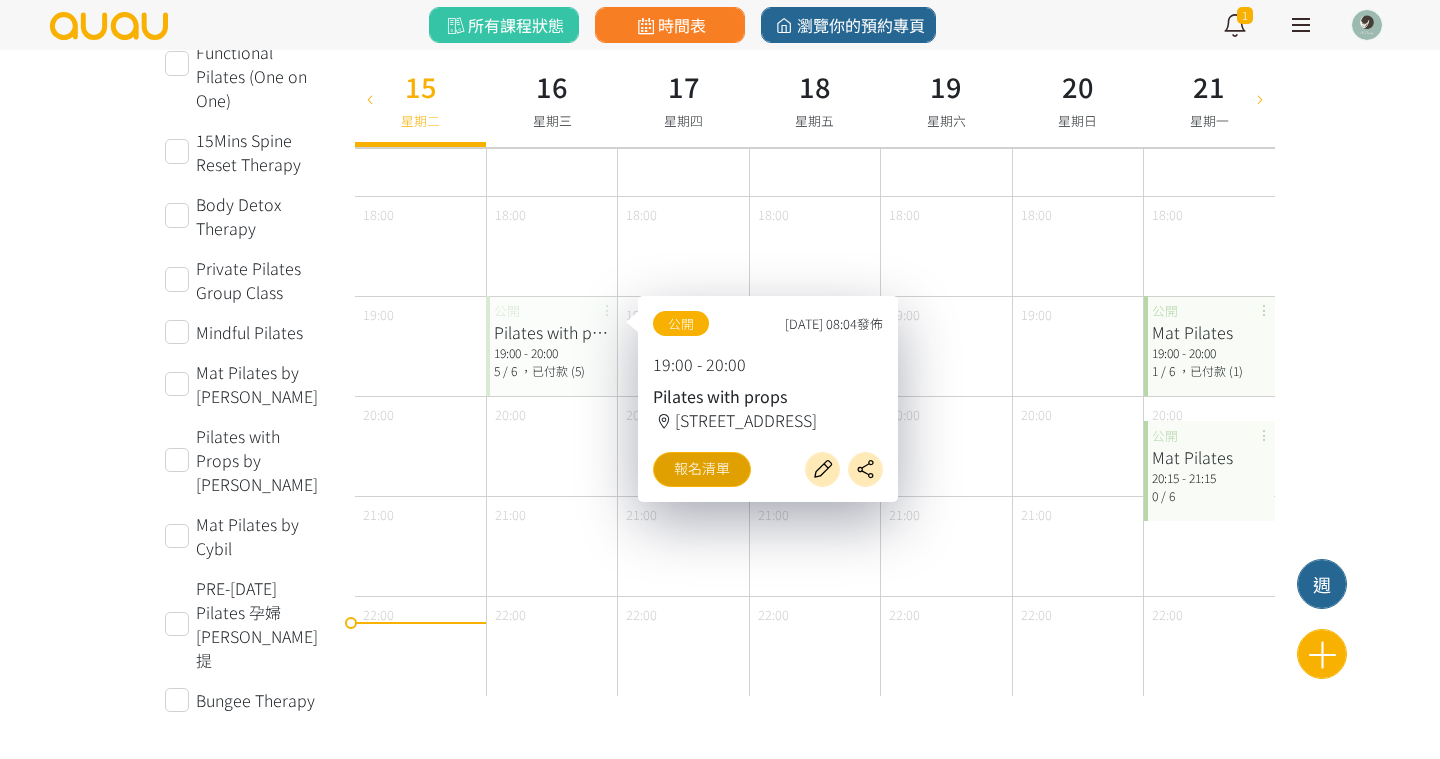 click on "報名清單" at bounding box center (702, 469) 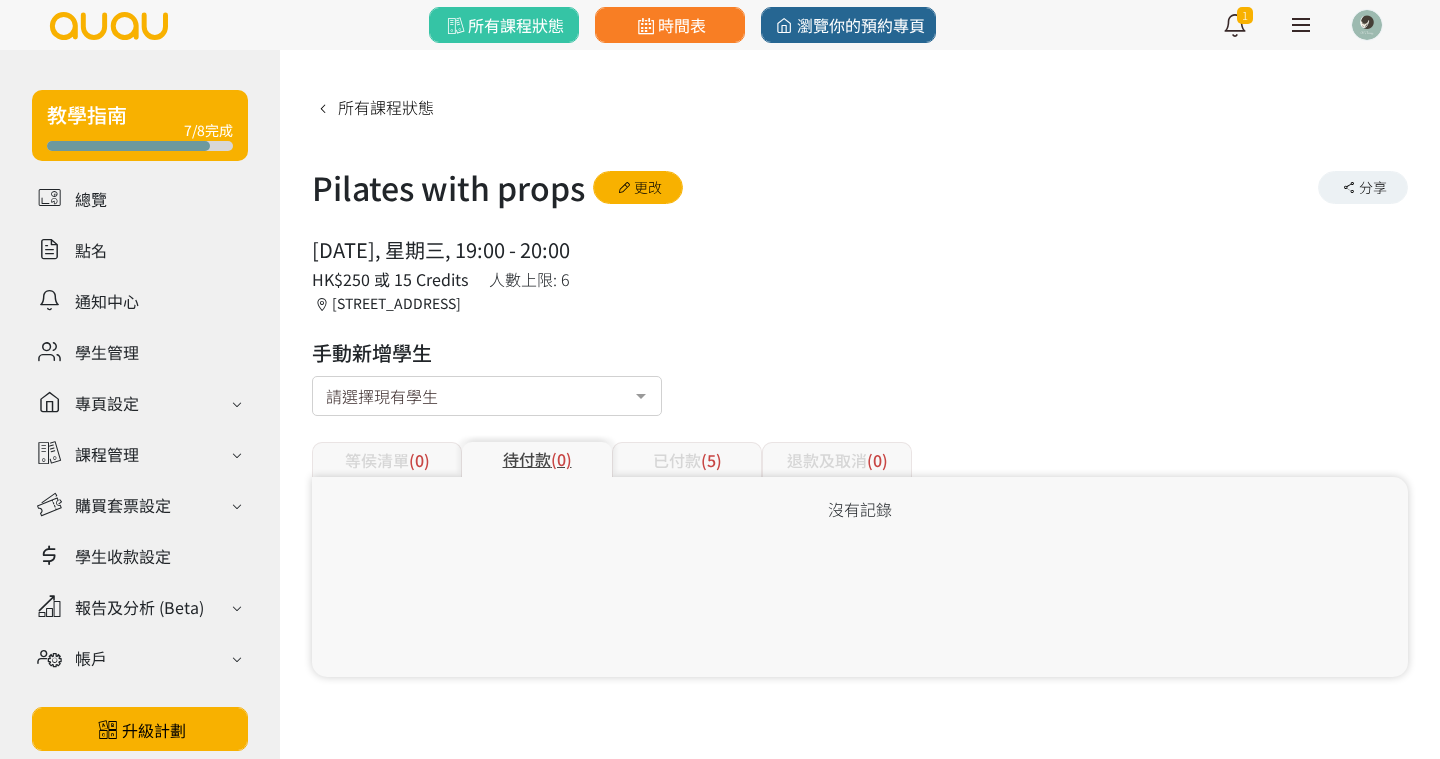 scroll, scrollTop: 0, scrollLeft: 0, axis: both 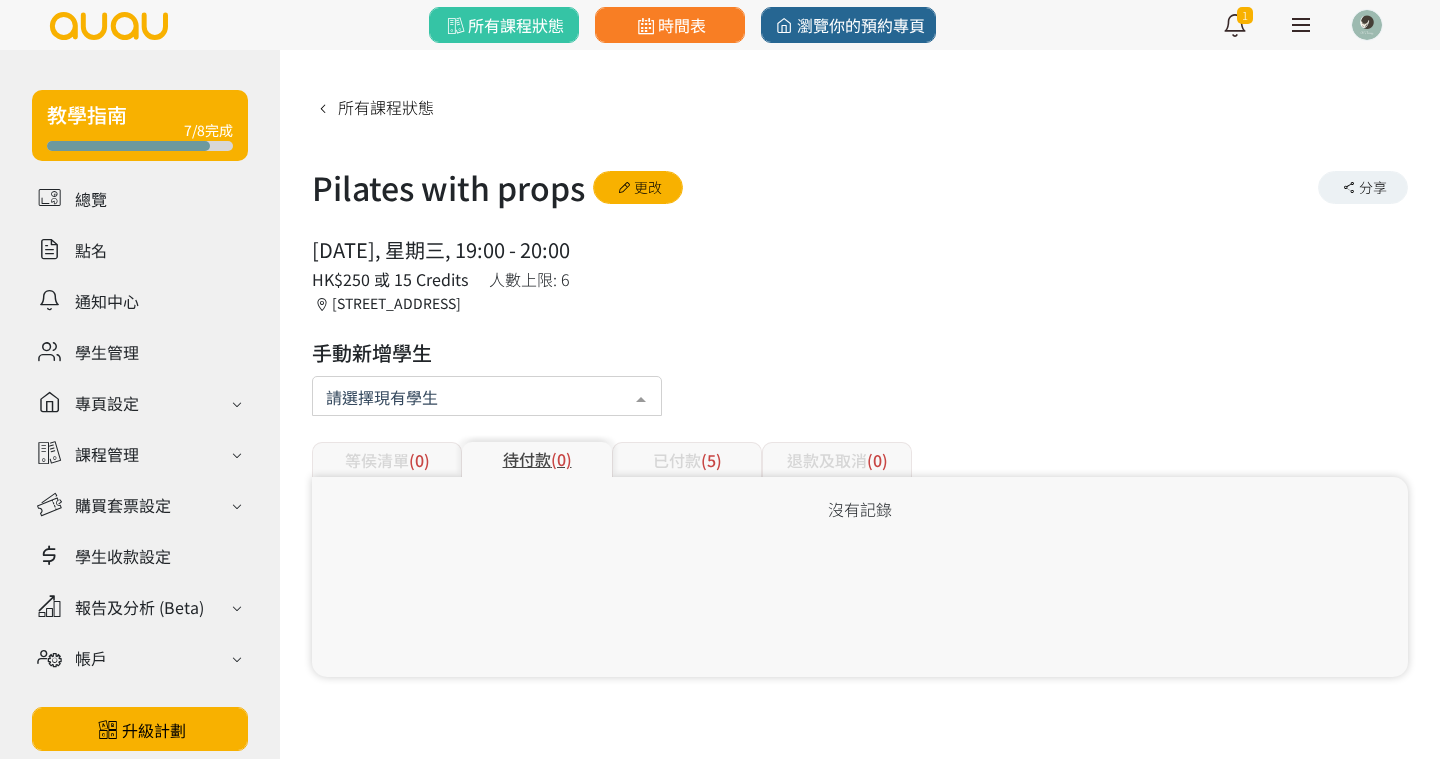 click at bounding box center [487, 396] 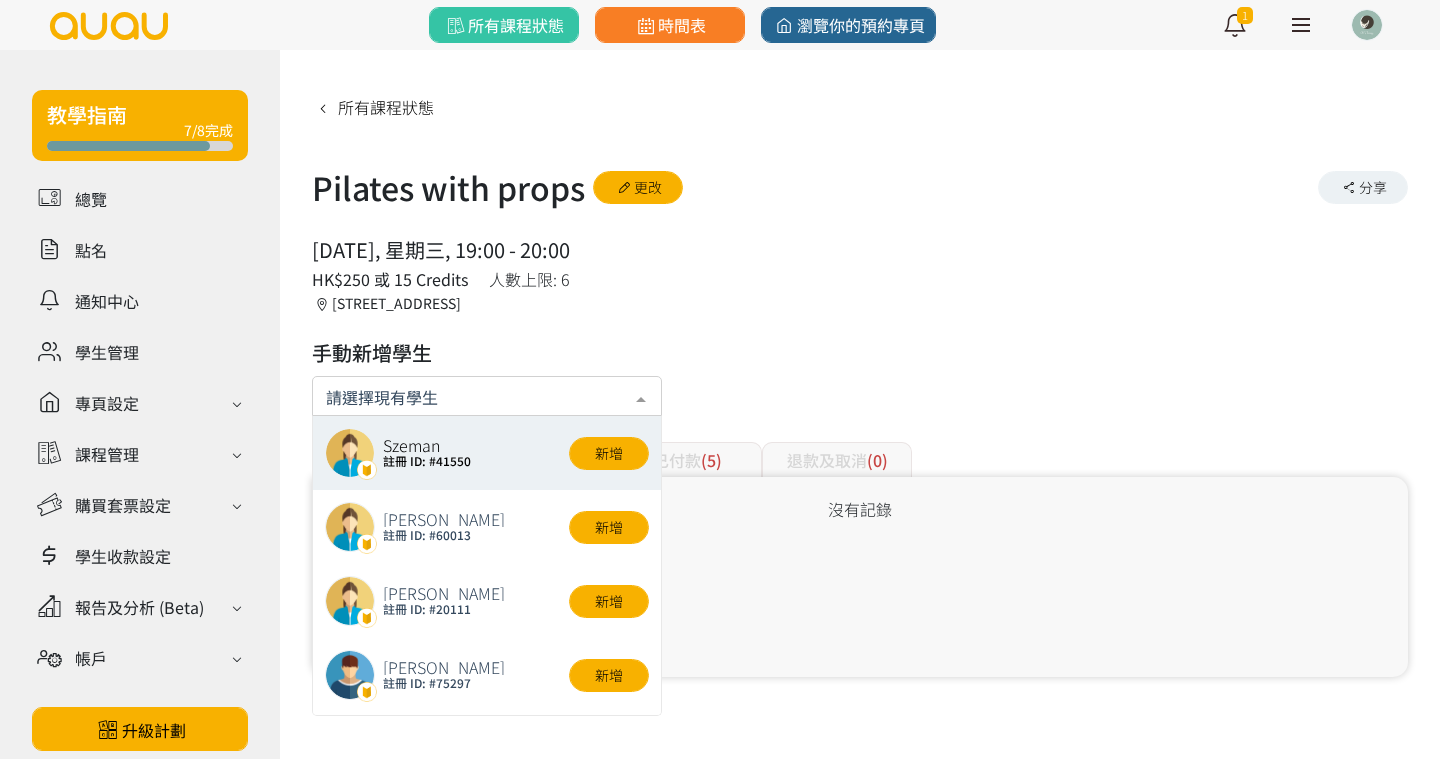 paste on "54929236" 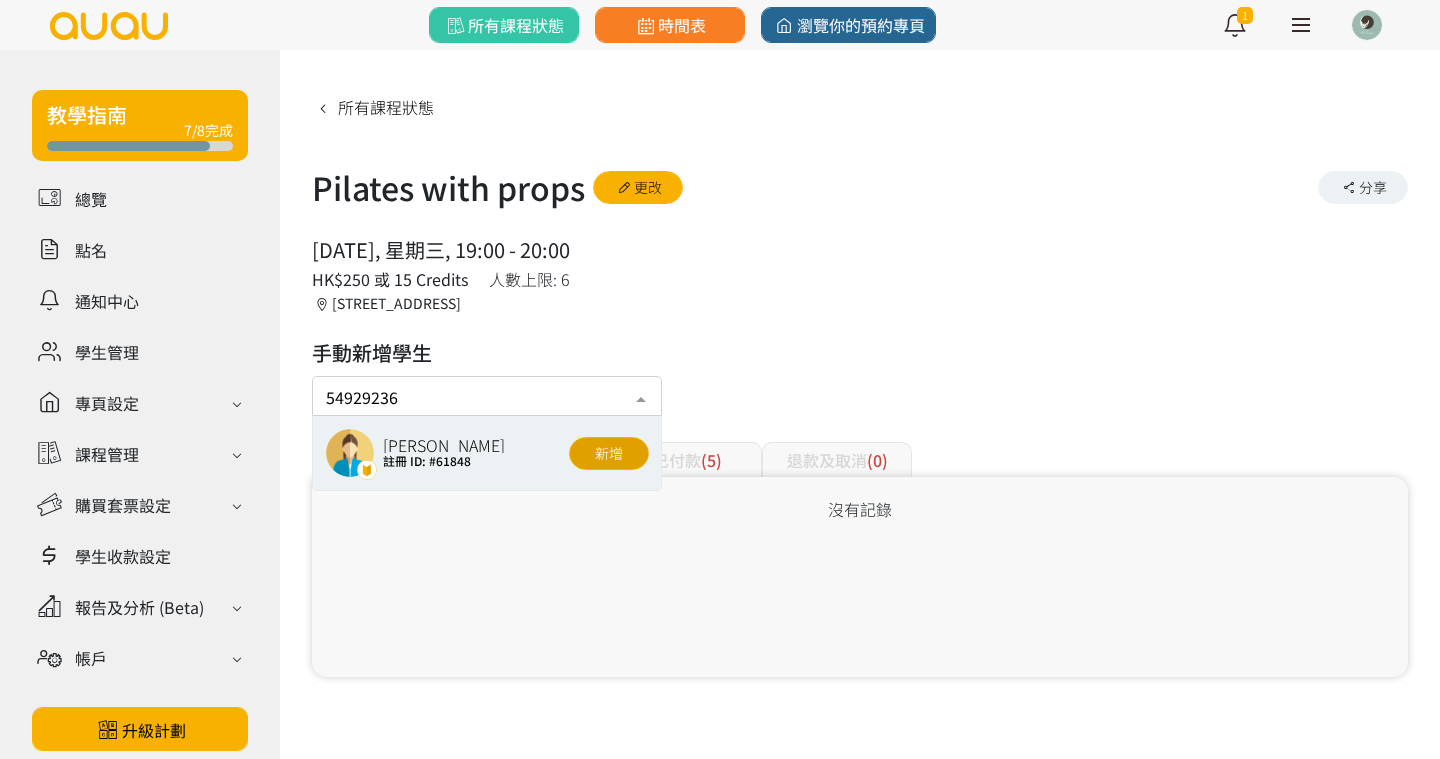 click on "新增" at bounding box center [609, 453] 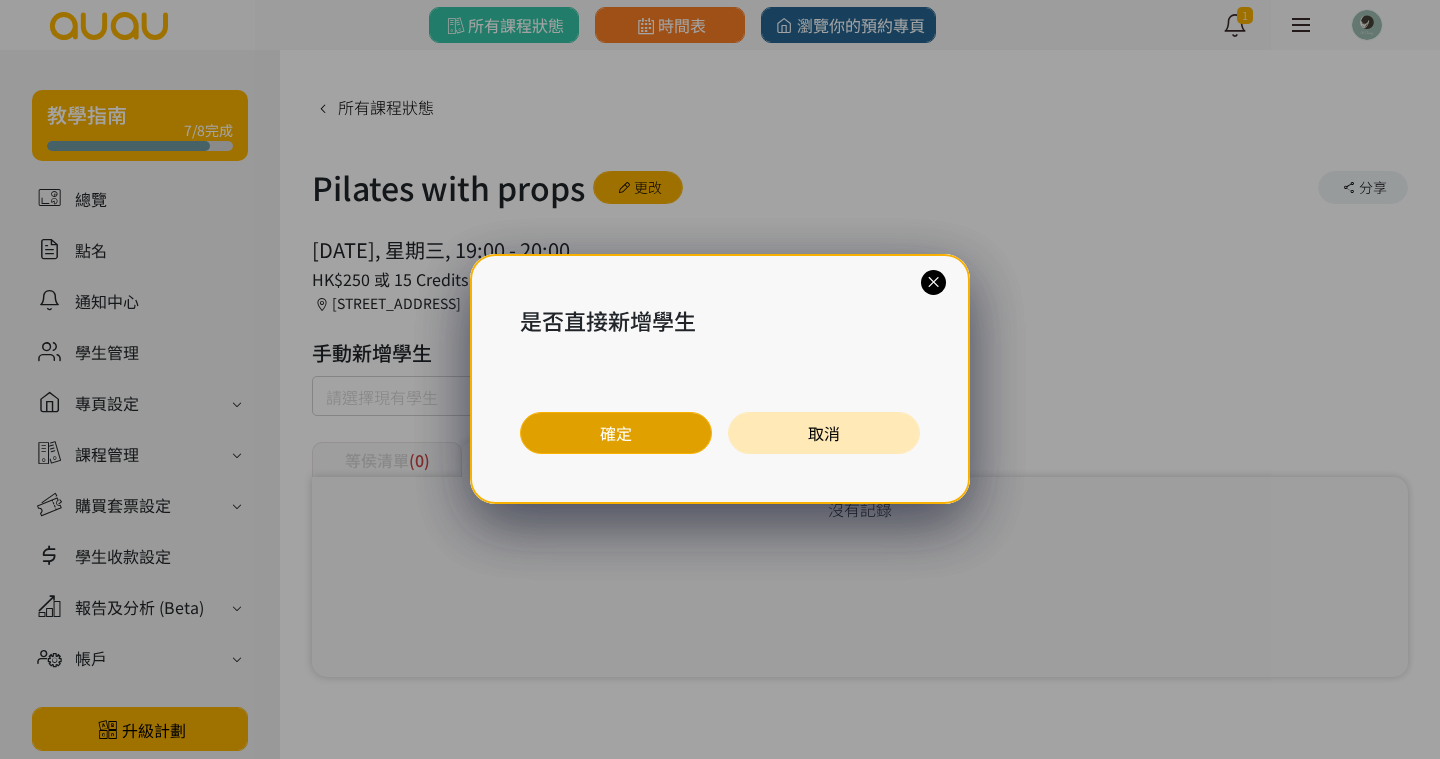 click on "確定" at bounding box center [616, 433] 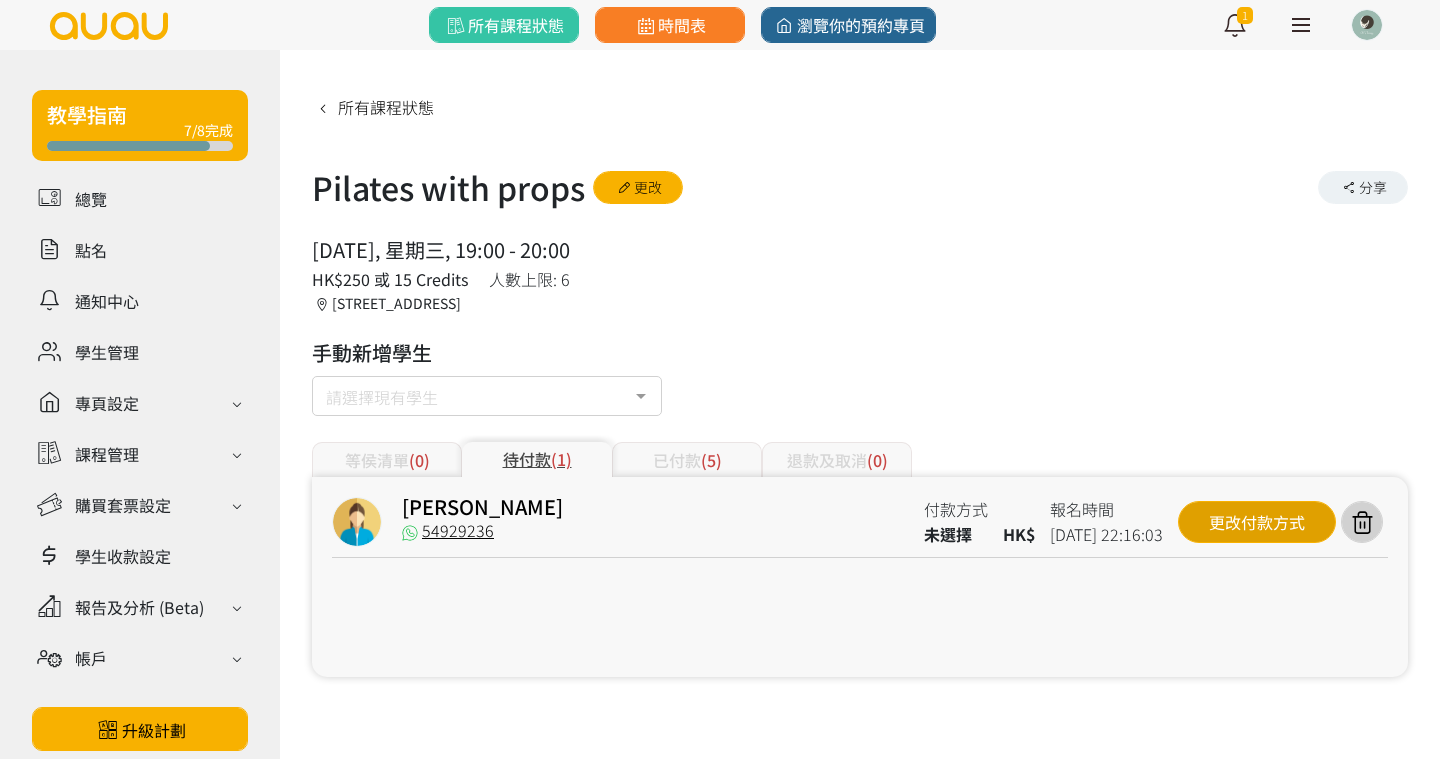 click on "更改付款方式" at bounding box center [1257, 522] 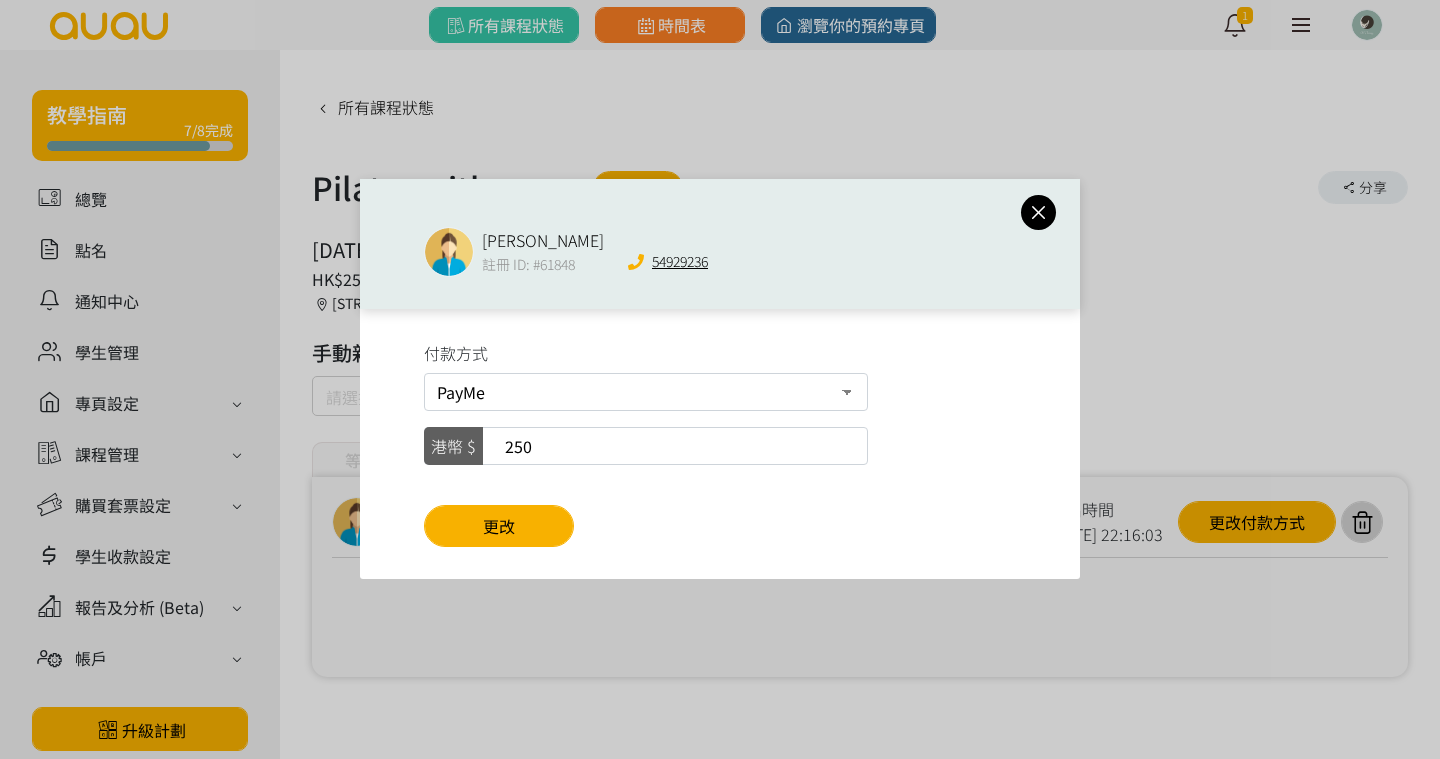 drag, startPoint x: 558, startPoint y: 442, endPoint x: 468, endPoint y: 443, distance: 90.005554 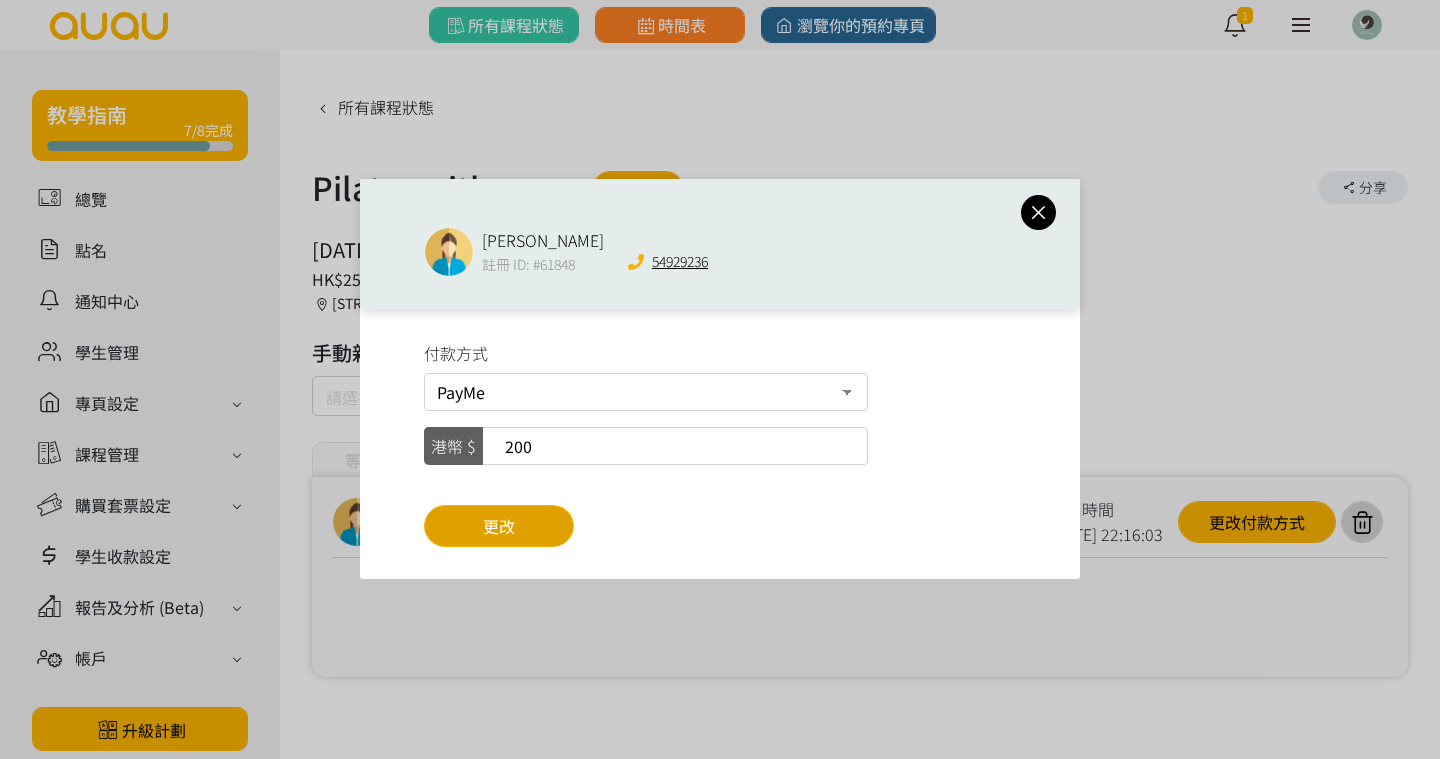 type on "200" 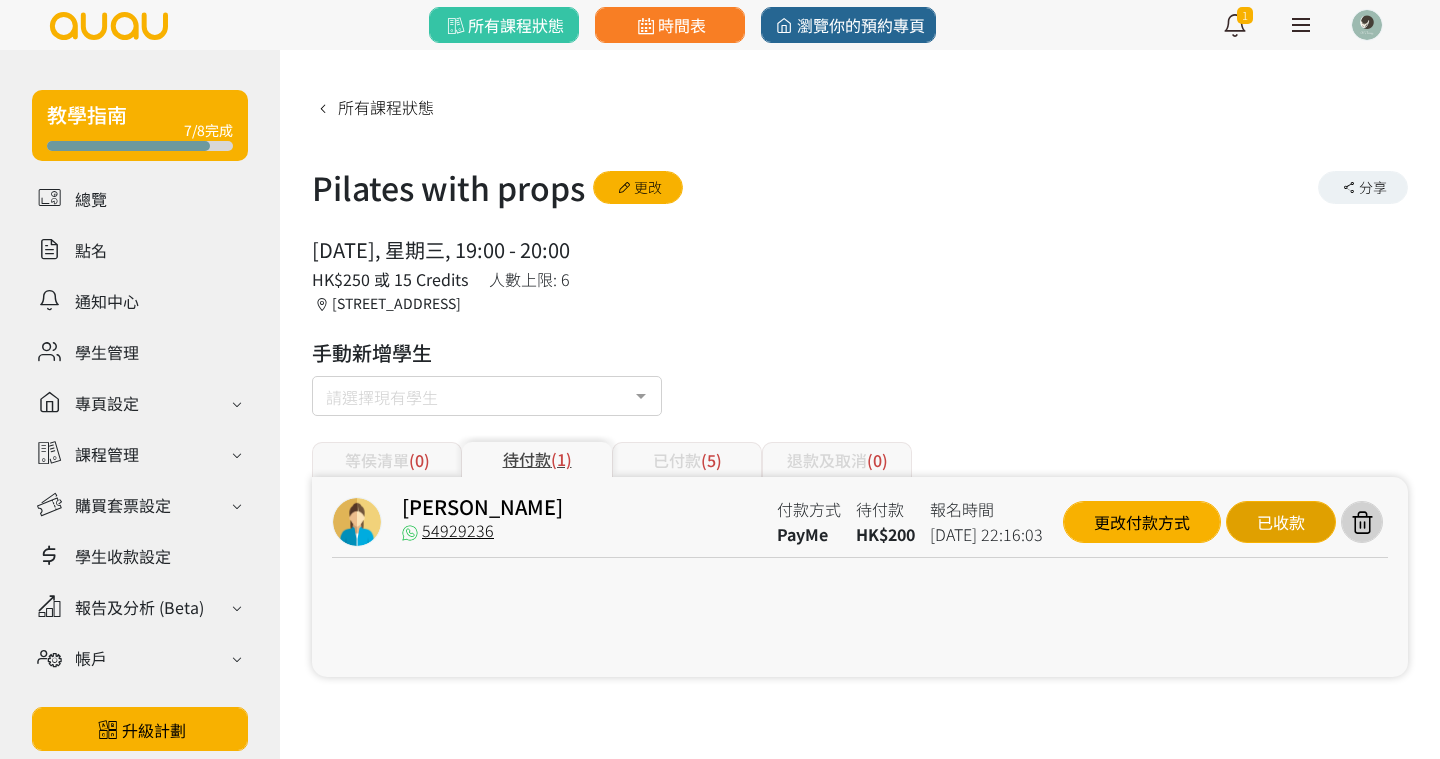 click on "已收款" at bounding box center [1281, 522] 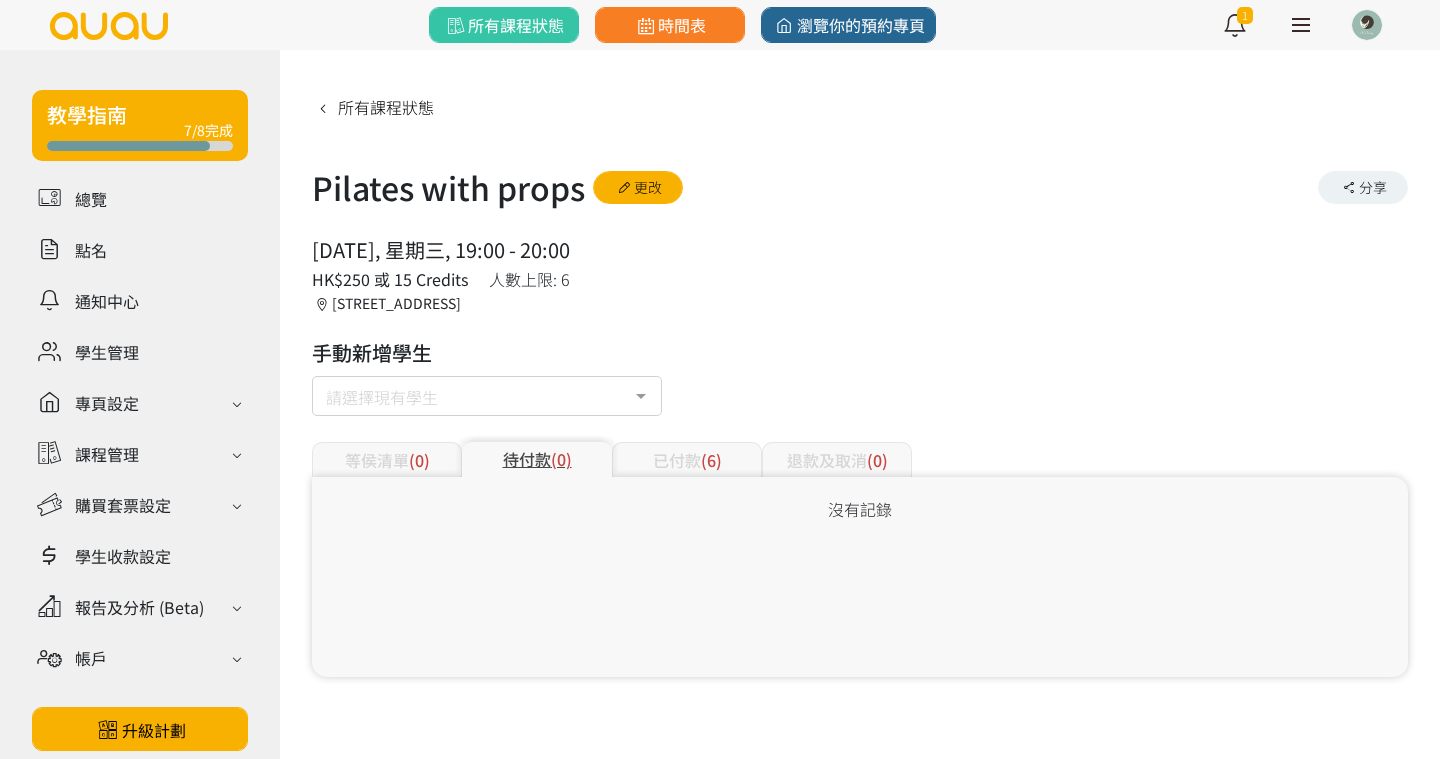 click on "已付款 (6)" at bounding box center (687, 459) 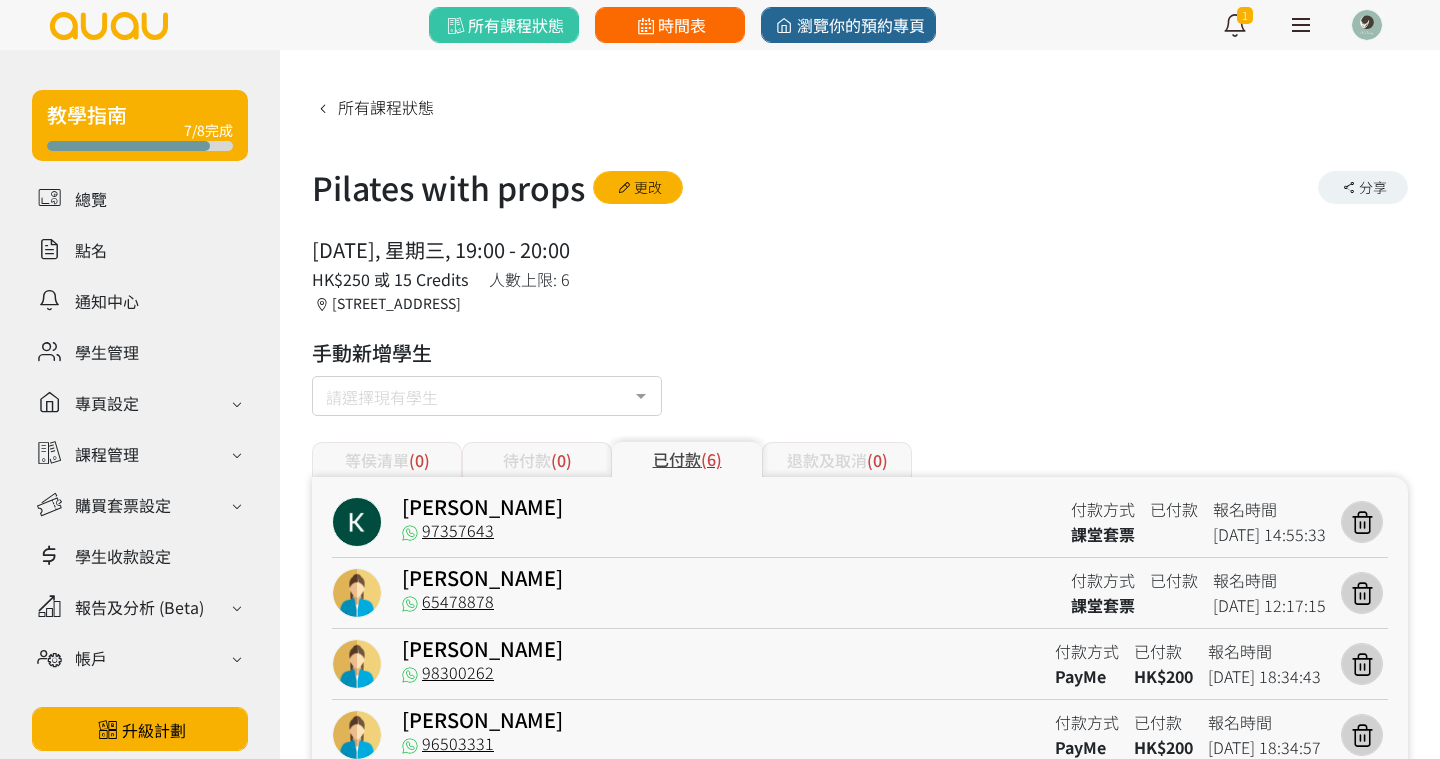 scroll, scrollTop: 0, scrollLeft: 0, axis: both 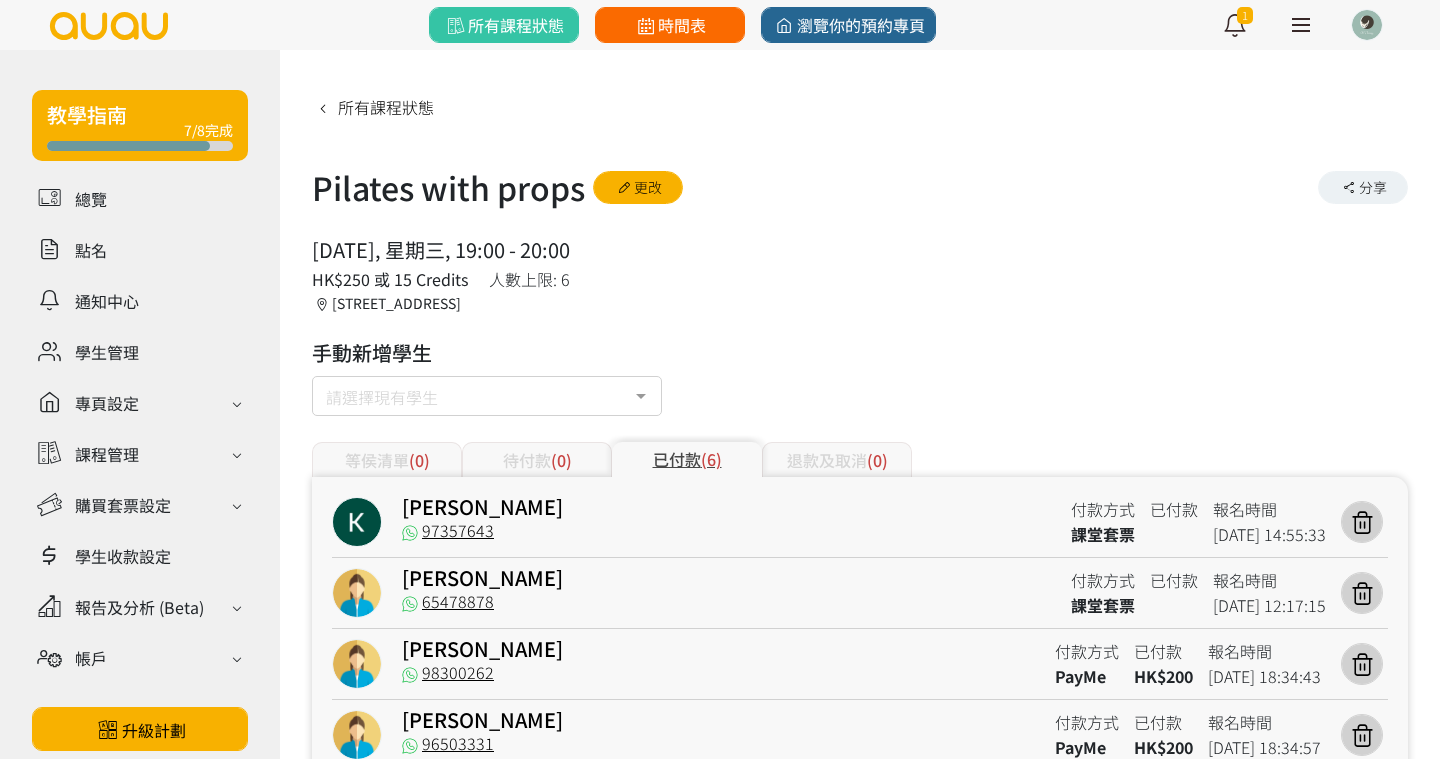 click on "時間表" at bounding box center (669, 25) 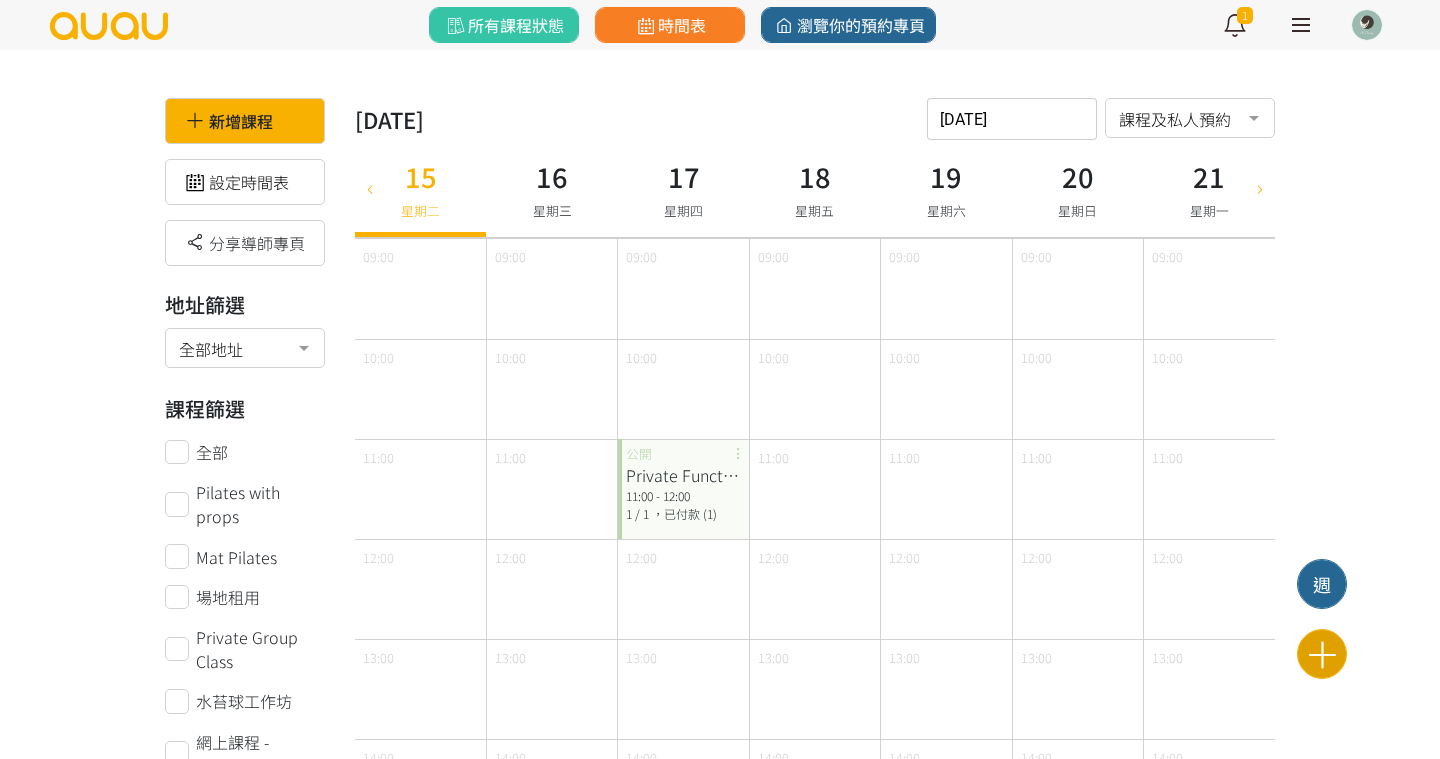 scroll, scrollTop: 0, scrollLeft: 0, axis: both 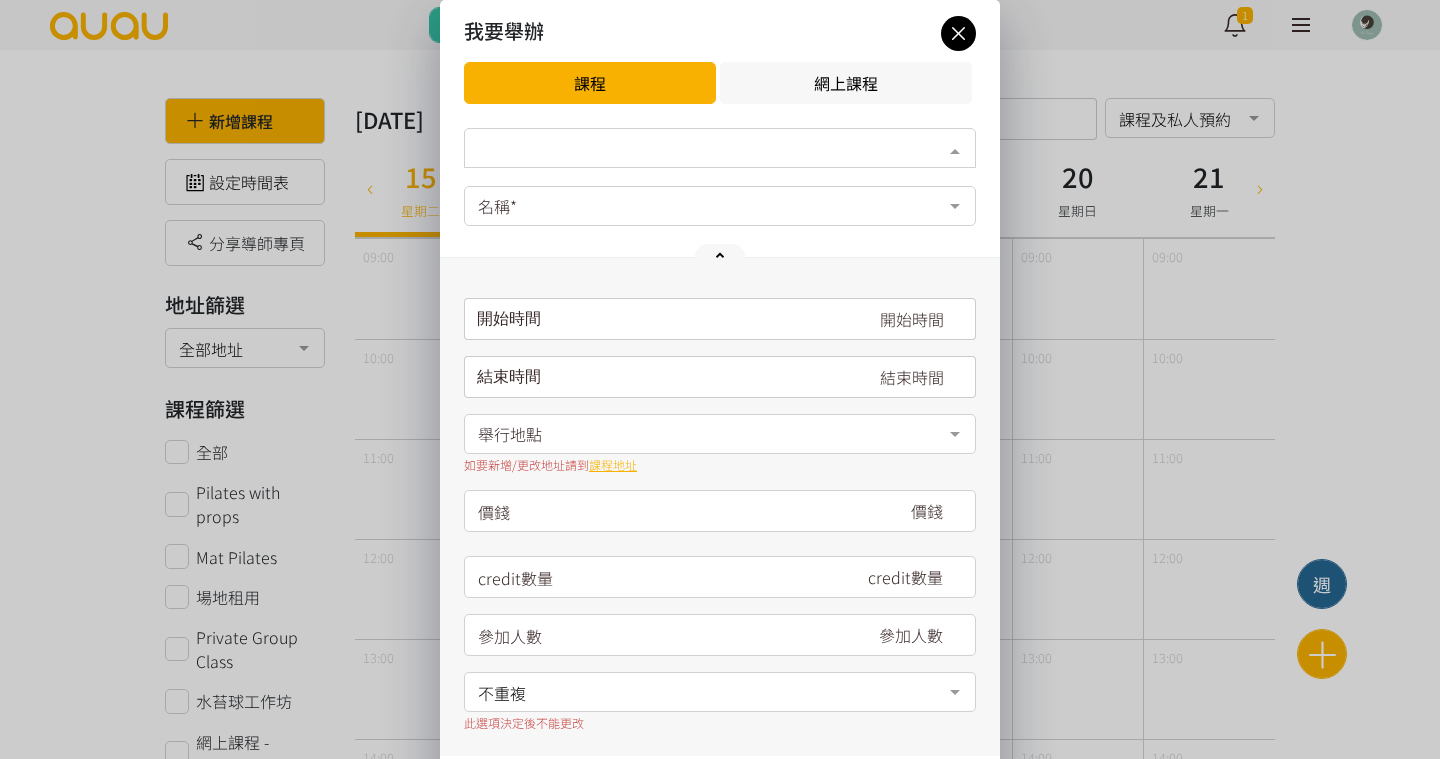 click on "類別*" at bounding box center (720, 148) 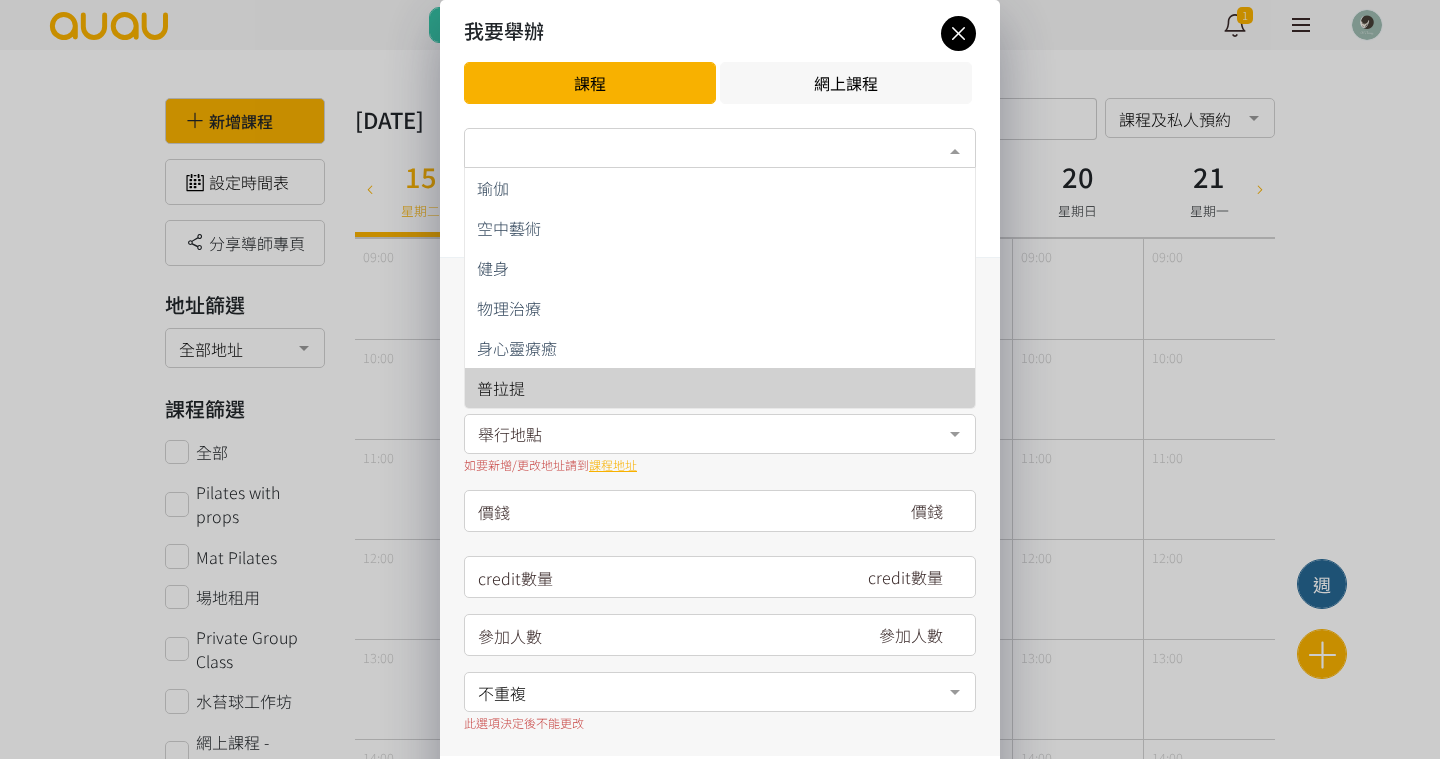 click on "普拉提" at bounding box center (720, 388) 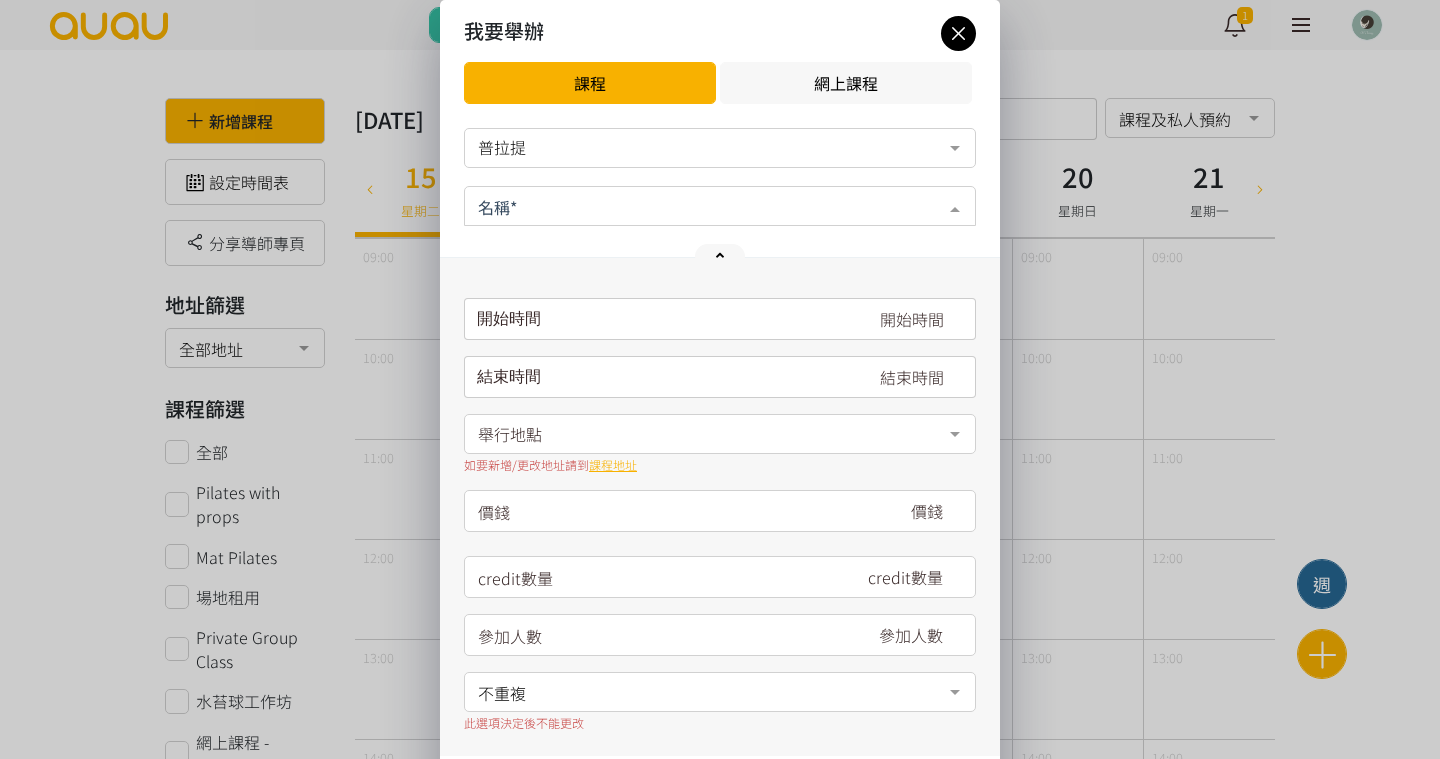 click at bounding box center [720, 206] 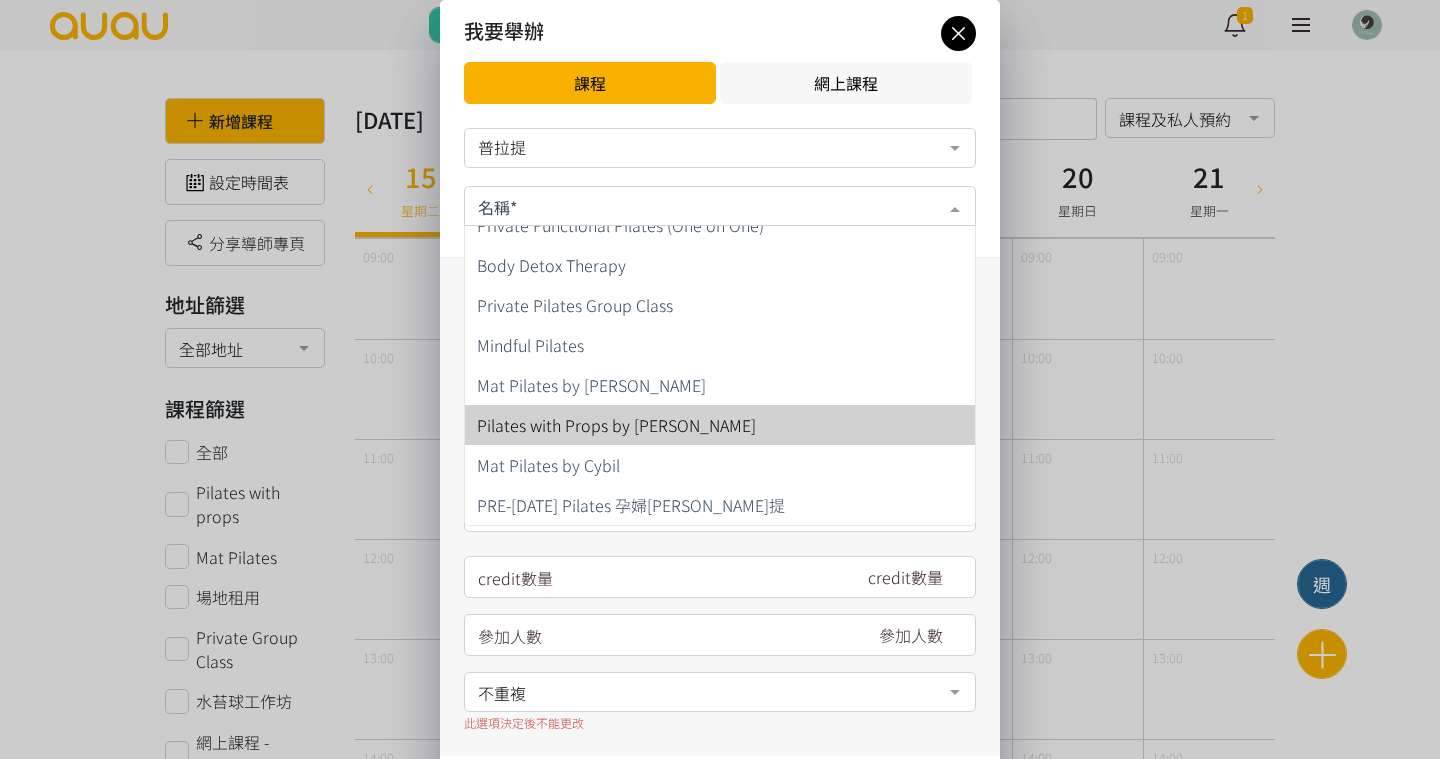 scroll, scrollTop: 221, scrollLeft: 0, axis: vertical 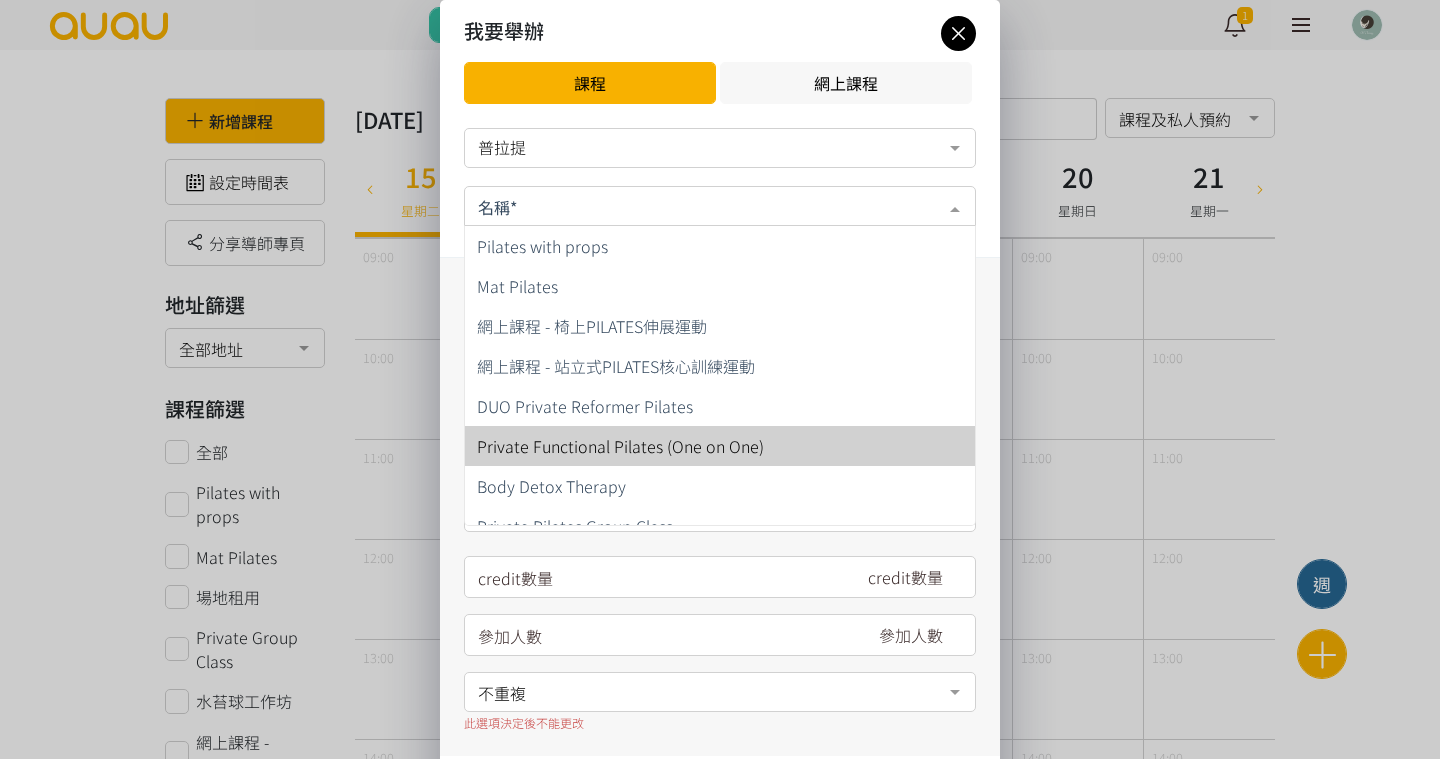 click on "Private Functional Pilates (One on One)" at bounding box center (620, 446) 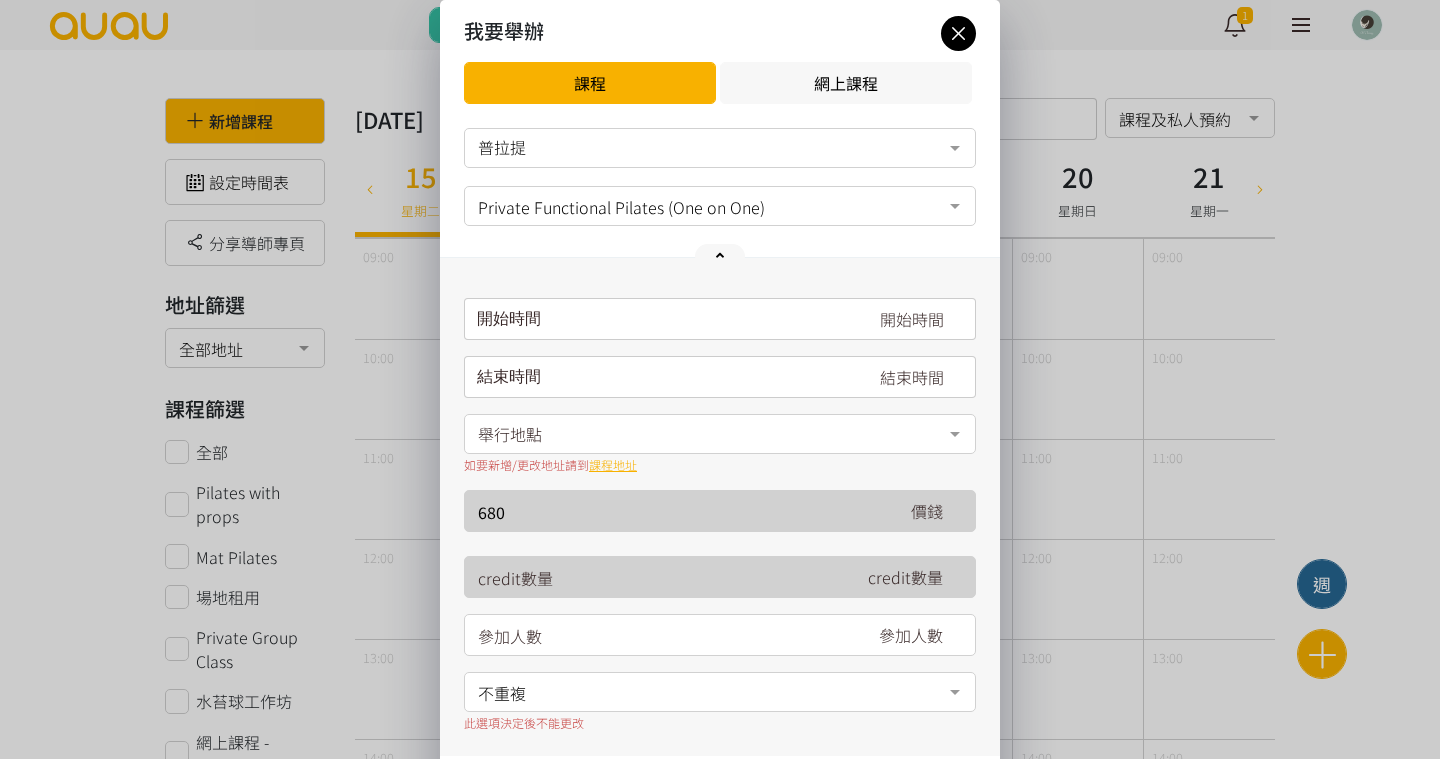 click on "開始時間
July
2025
Sun
Mon
Tue
Wed
Thu
Fri
Sat
1
2
3
4
5
6
7
8
9
10
11
12
13
14
15
16
17
18
19
20
21
22
23
24
25
26
27
28" at bounding box center (720, 507) 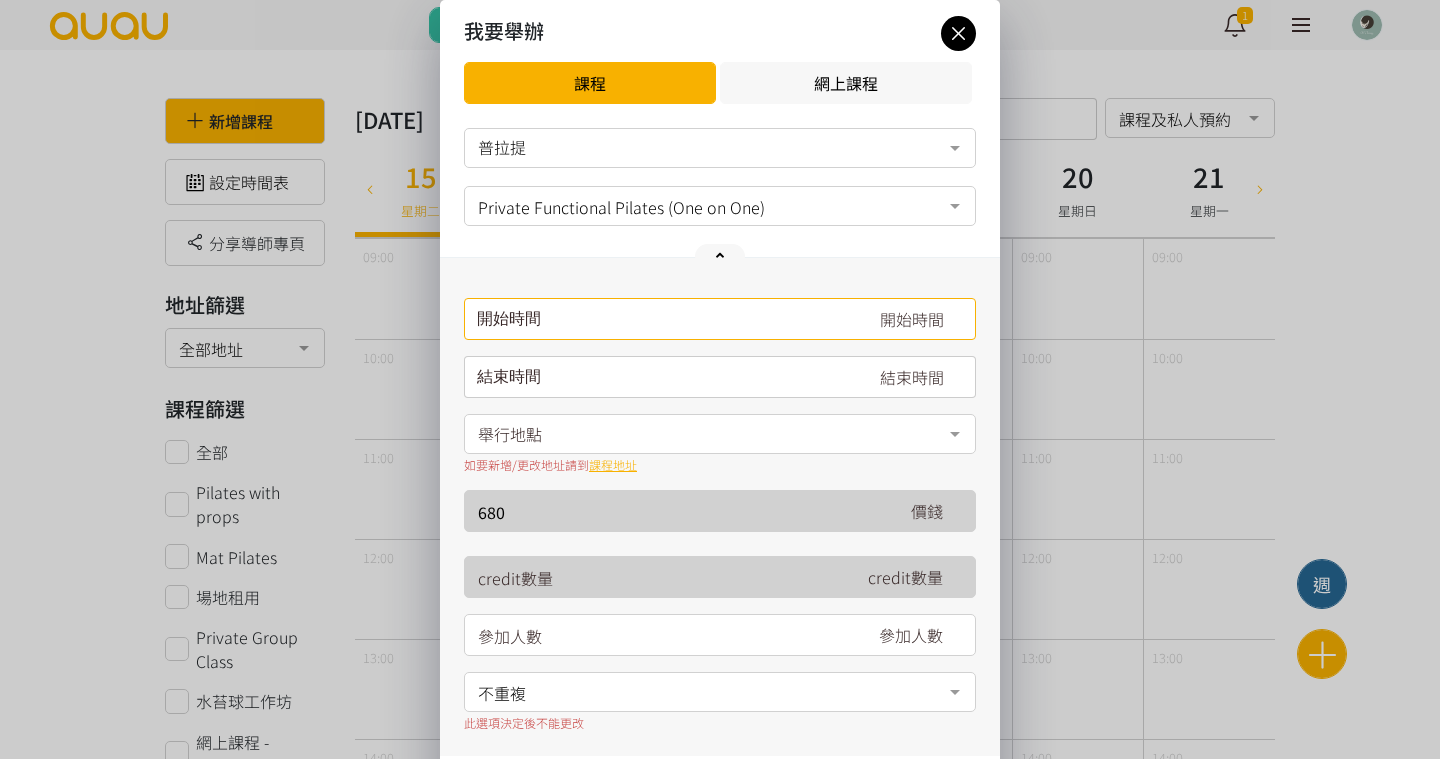 click on "開始時間
July
2025
Sun
Mon
Tue
Wed
Thu
Fri
Sat
1
2
3
4
5
6
7
8
9
10
11
12
13
14
15
16
17
18
19
20
21
22
23
24
25
26
27
28" at bounding box center [720, 319] 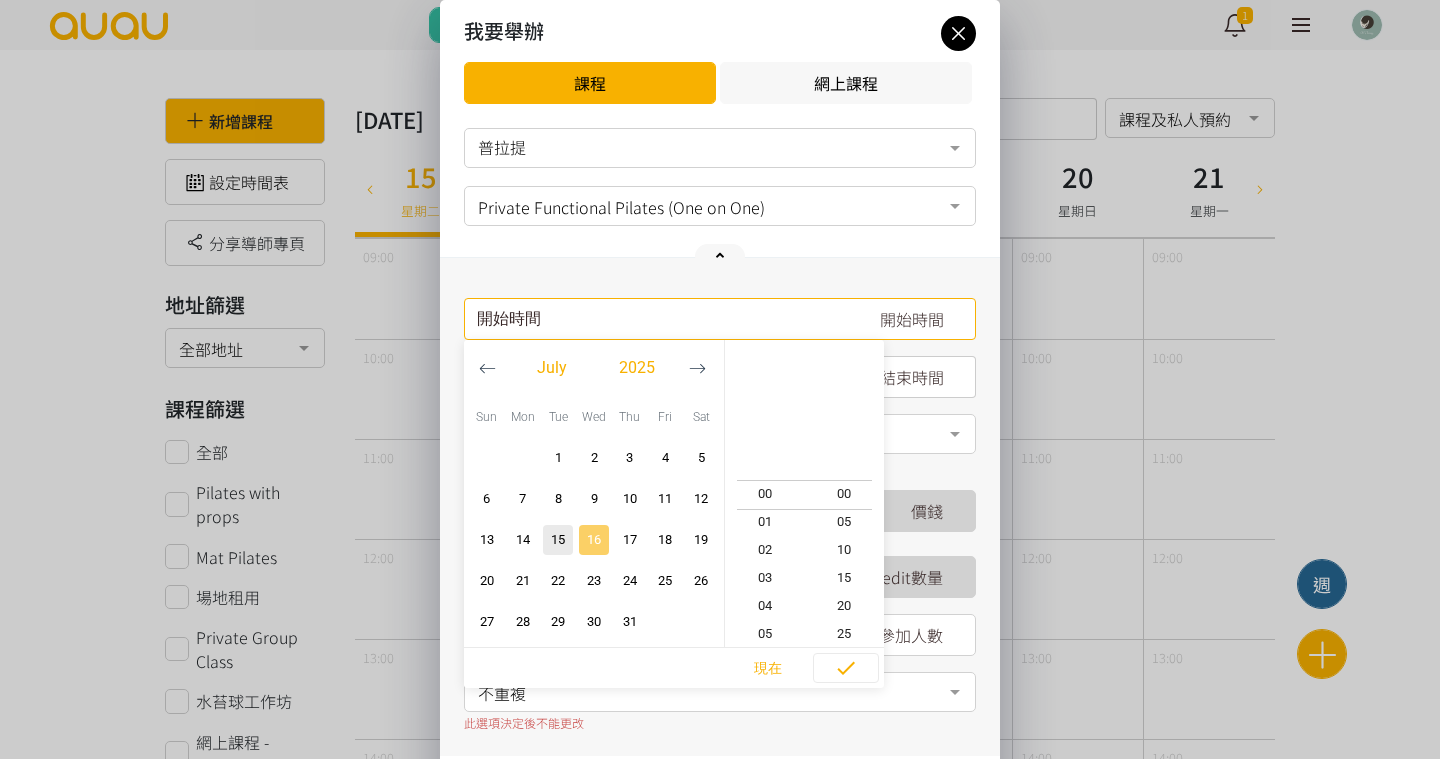 click on "16" at bounding box center [594, 540] 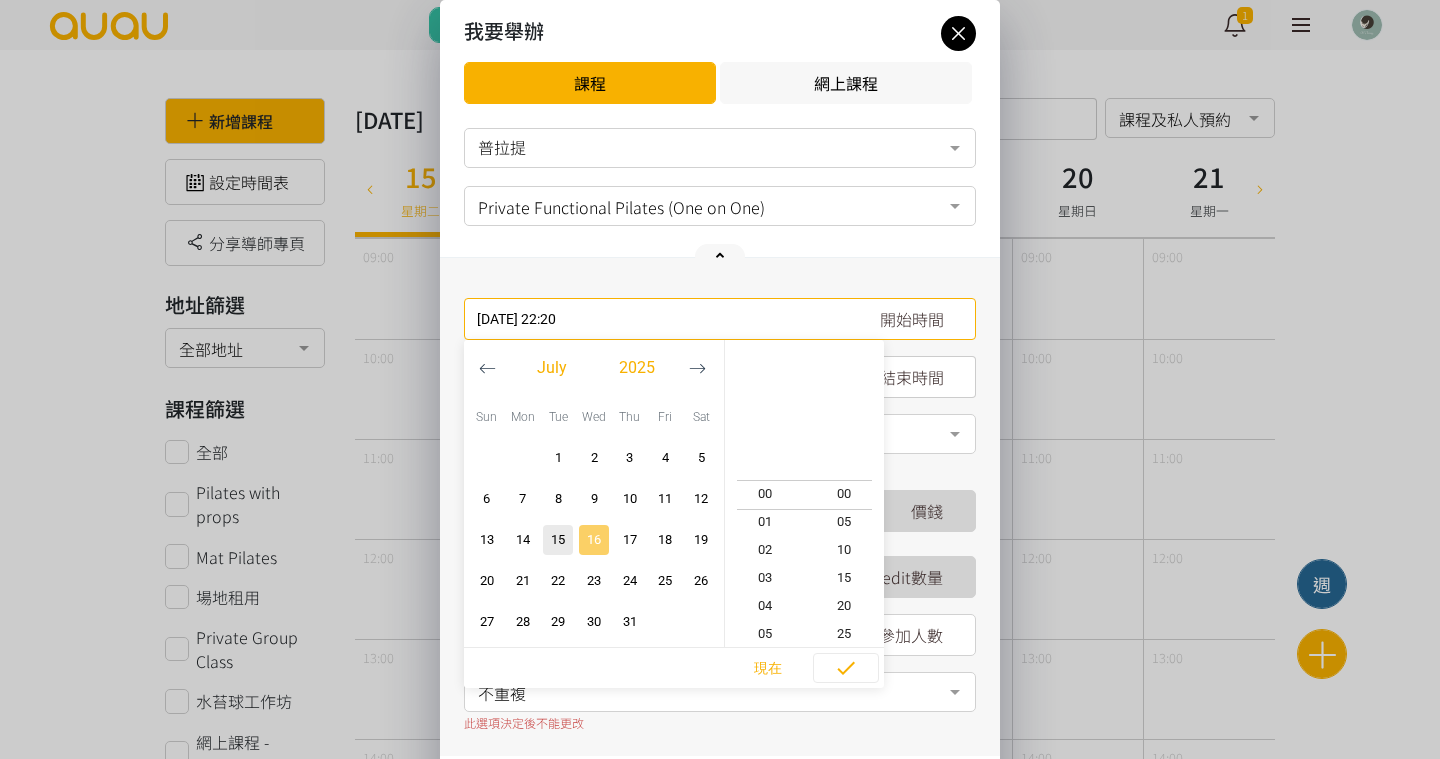 scroll, scrollTop: 616, scrollLeft: 0, axis: vertical 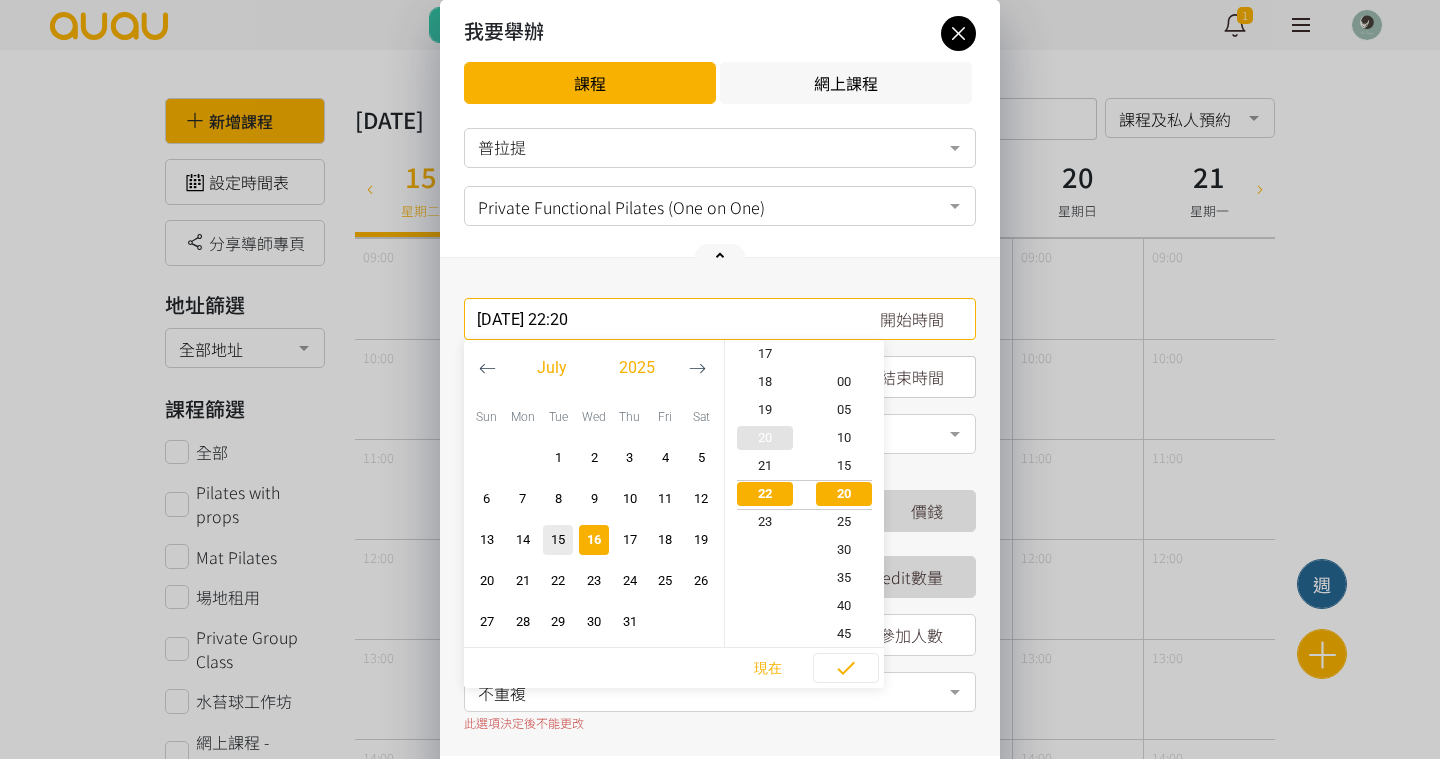 click on "20" at bounding box center (765, 438) 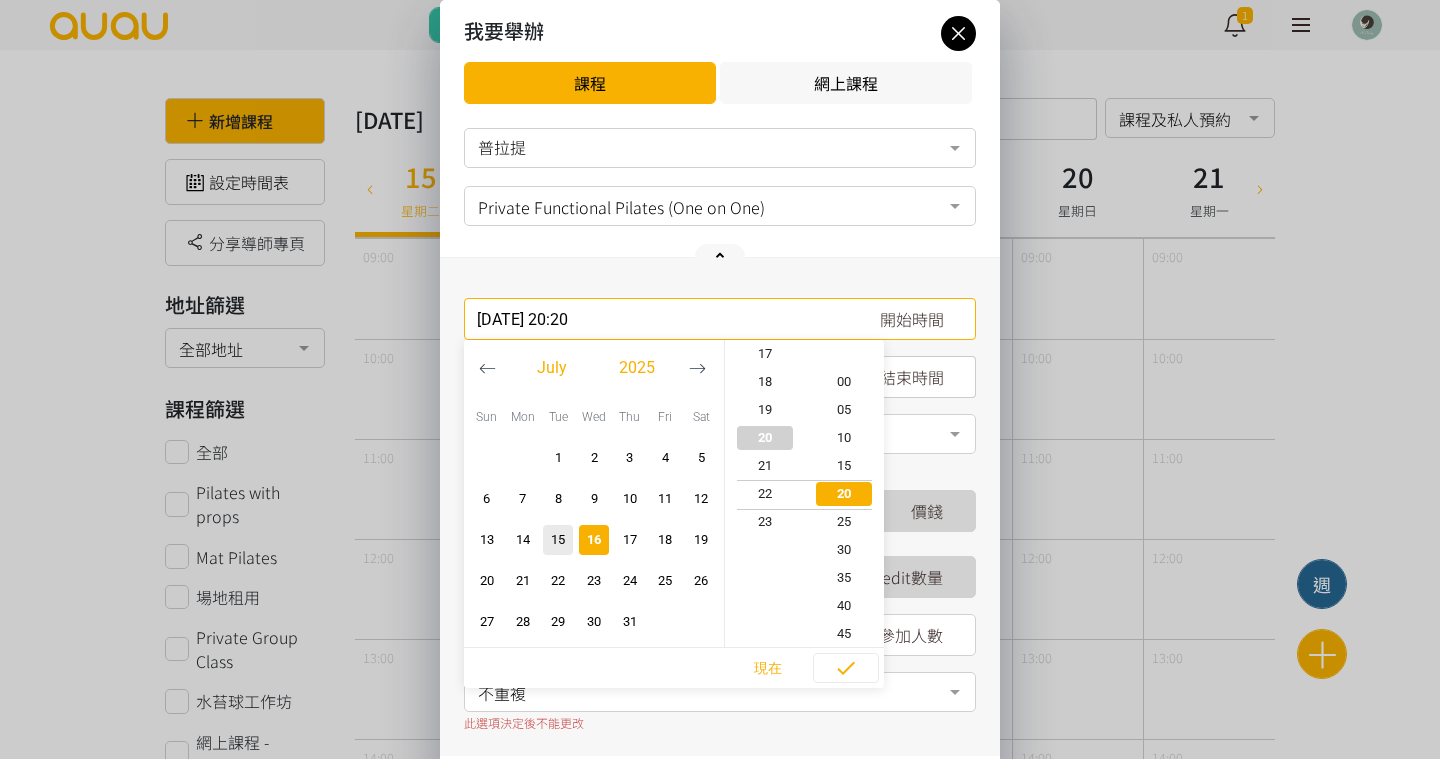 scroll, scrollTop: 560, scrollLeft: 0, axis: vertical 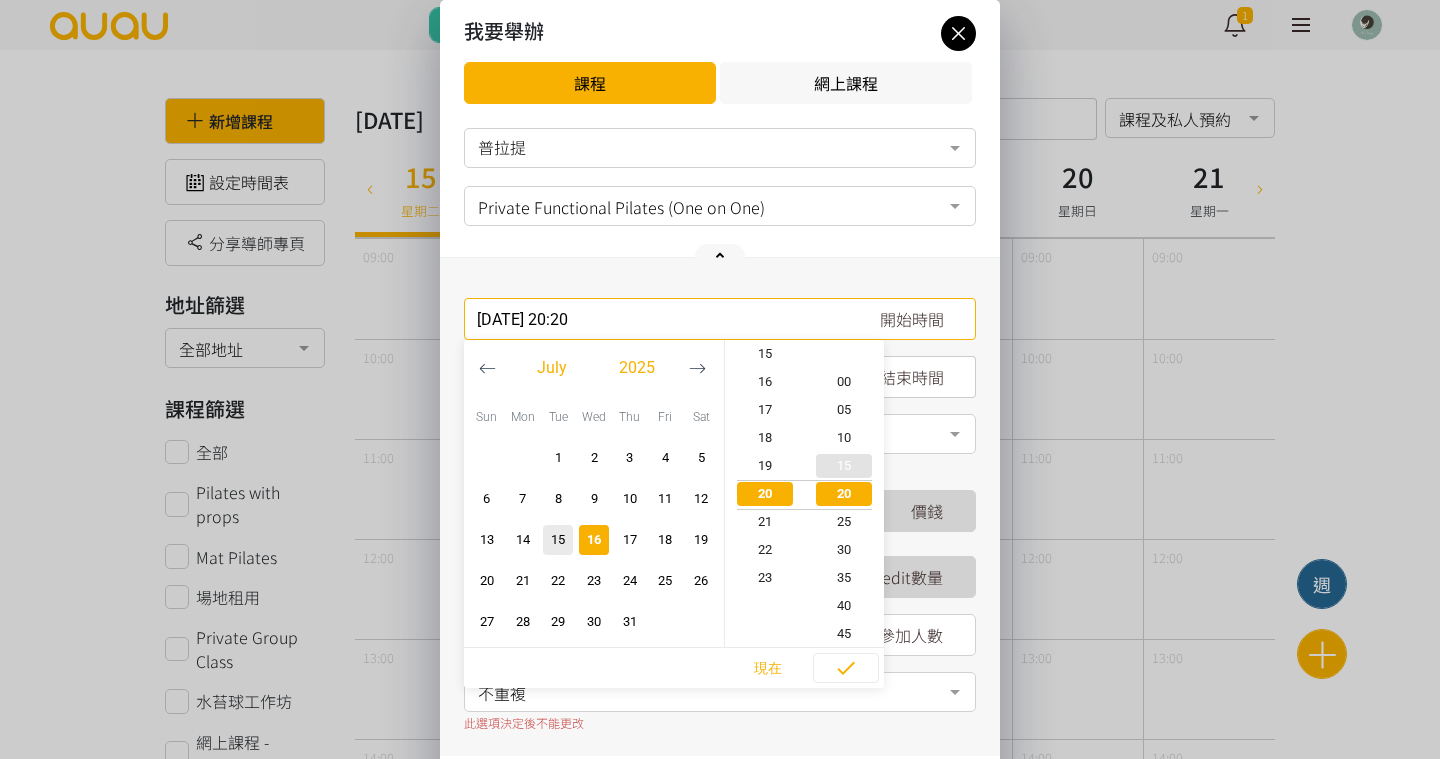 click on "15" at bounding box center [845, 466] 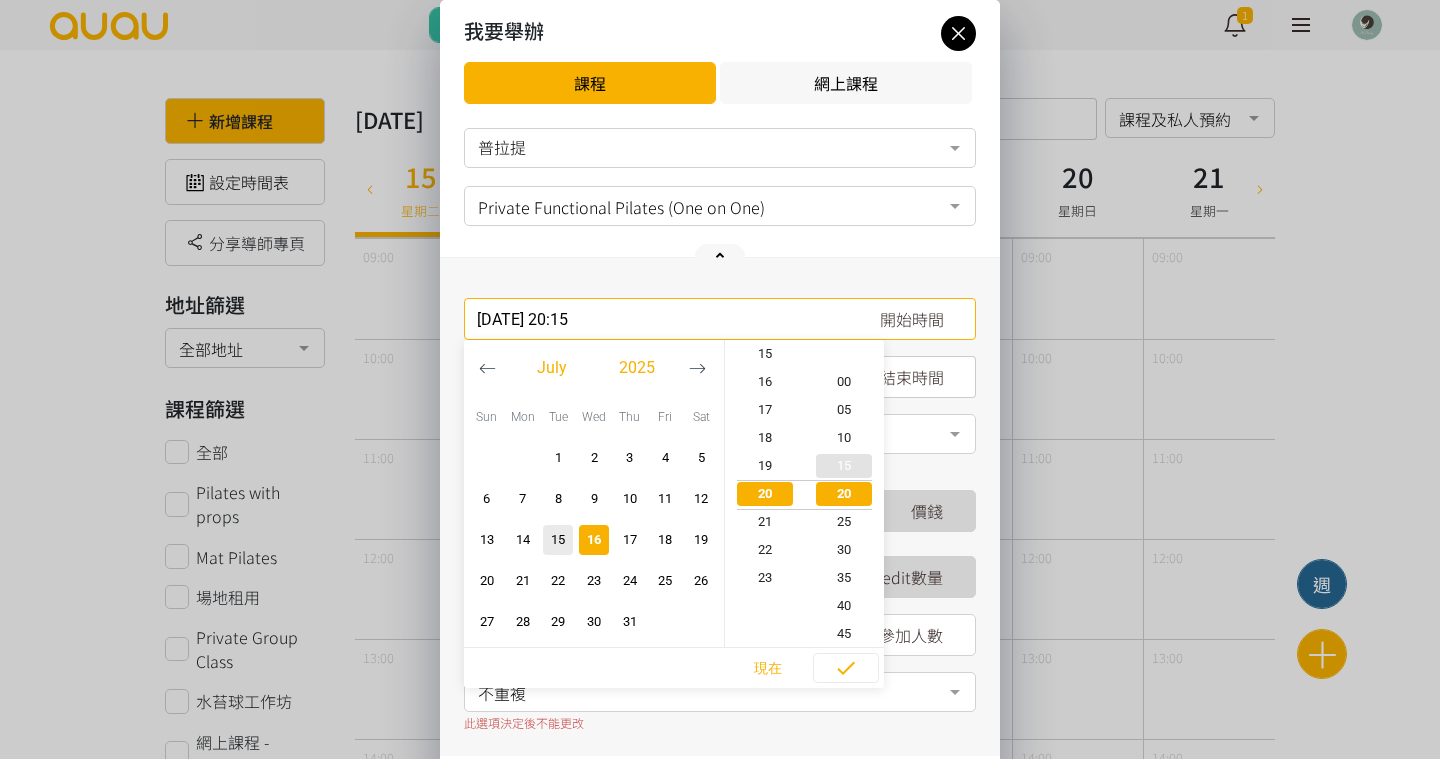 scroll, scrollTop: 560, scrollLeft: 0, axis: vertical 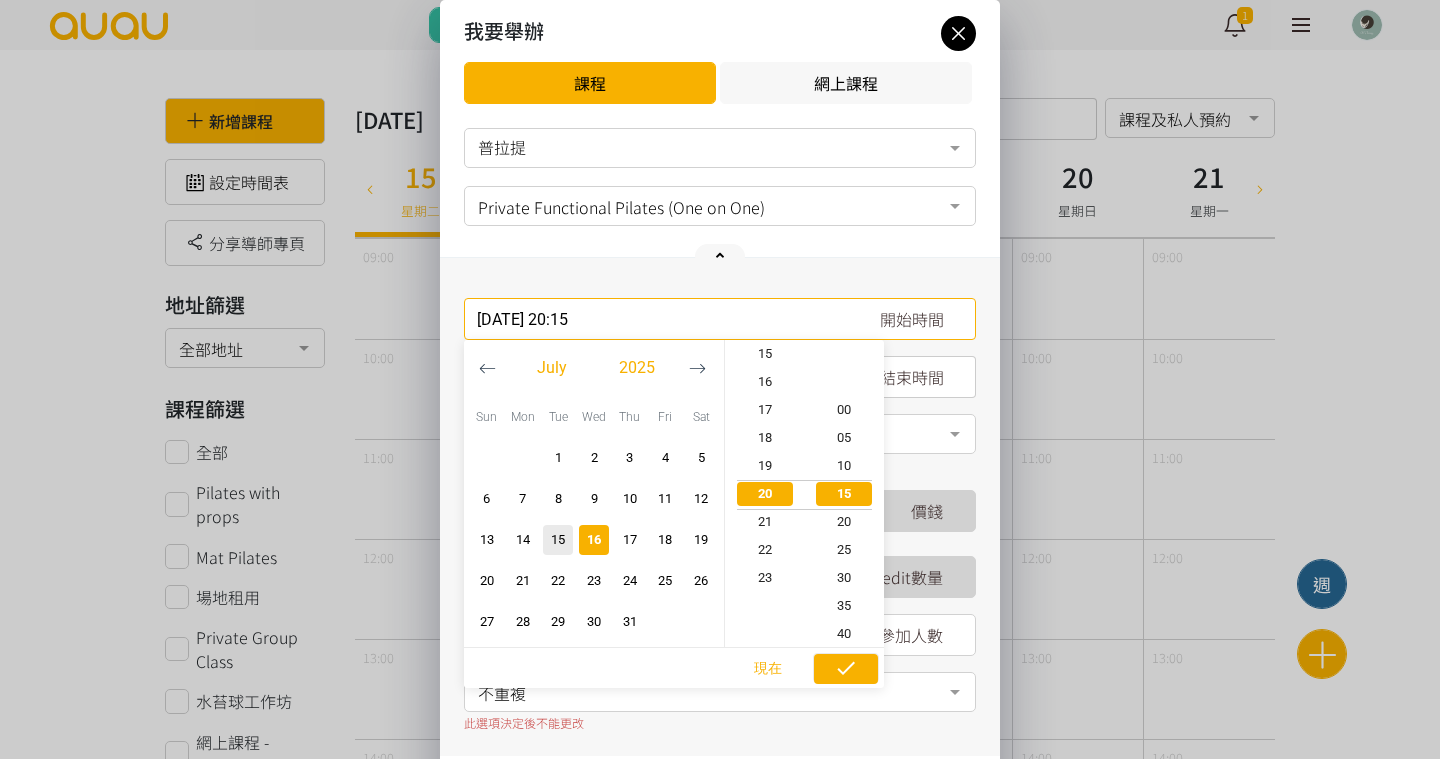 click 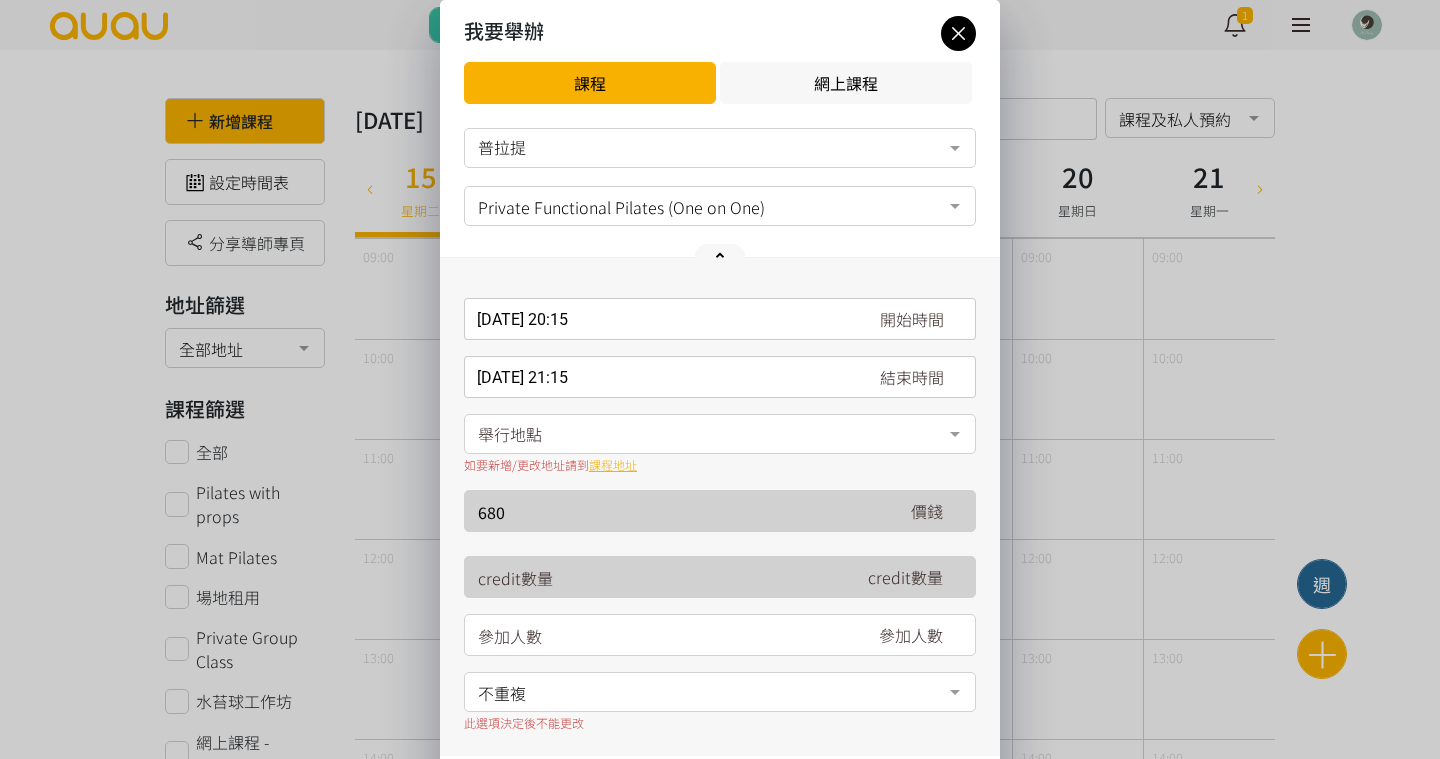 click on "舉行地點" at bounding box center [720, 434] 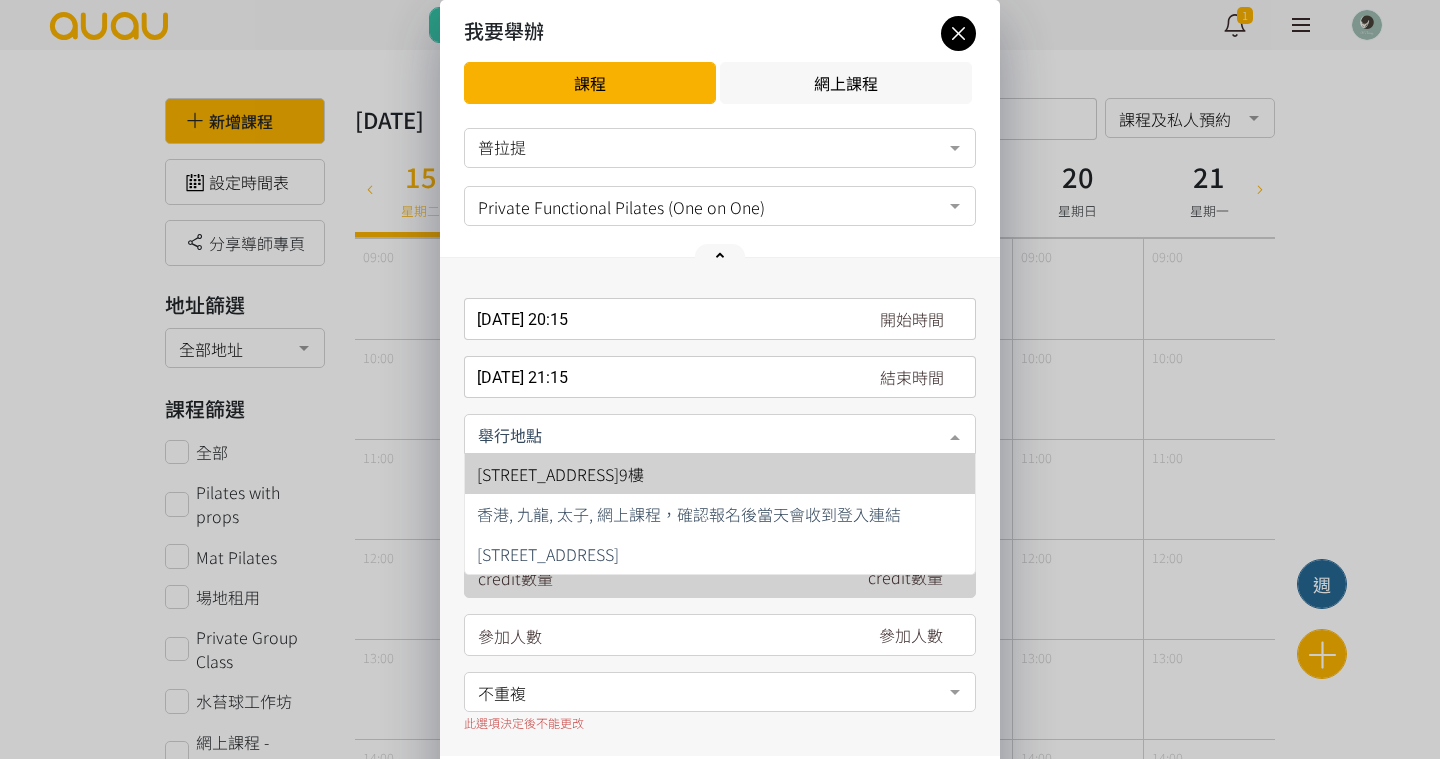 click on "[STREET_ADDRESS]" at bounding box center [560, 474] 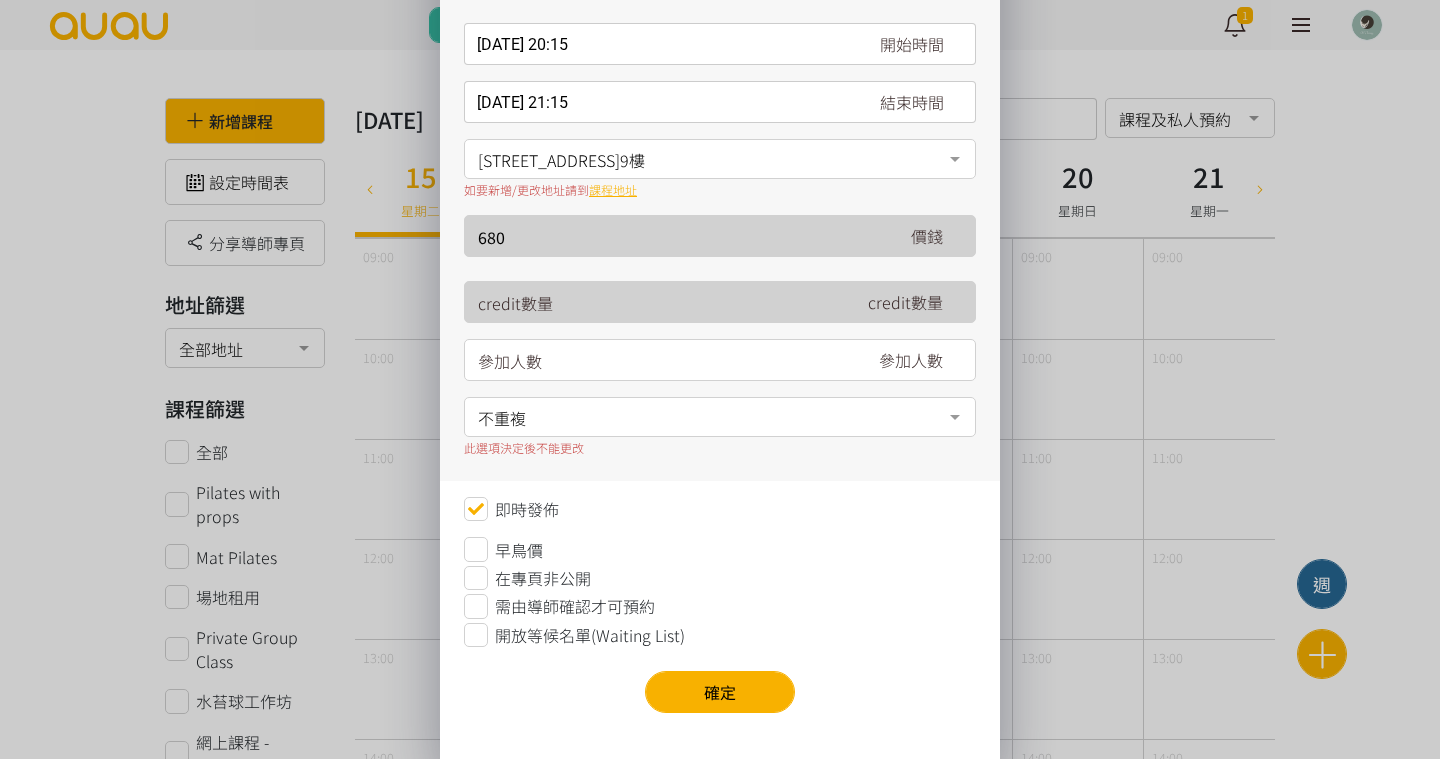 scroll, scrollTop: 278, scrollLeft: 0, axis: vertical 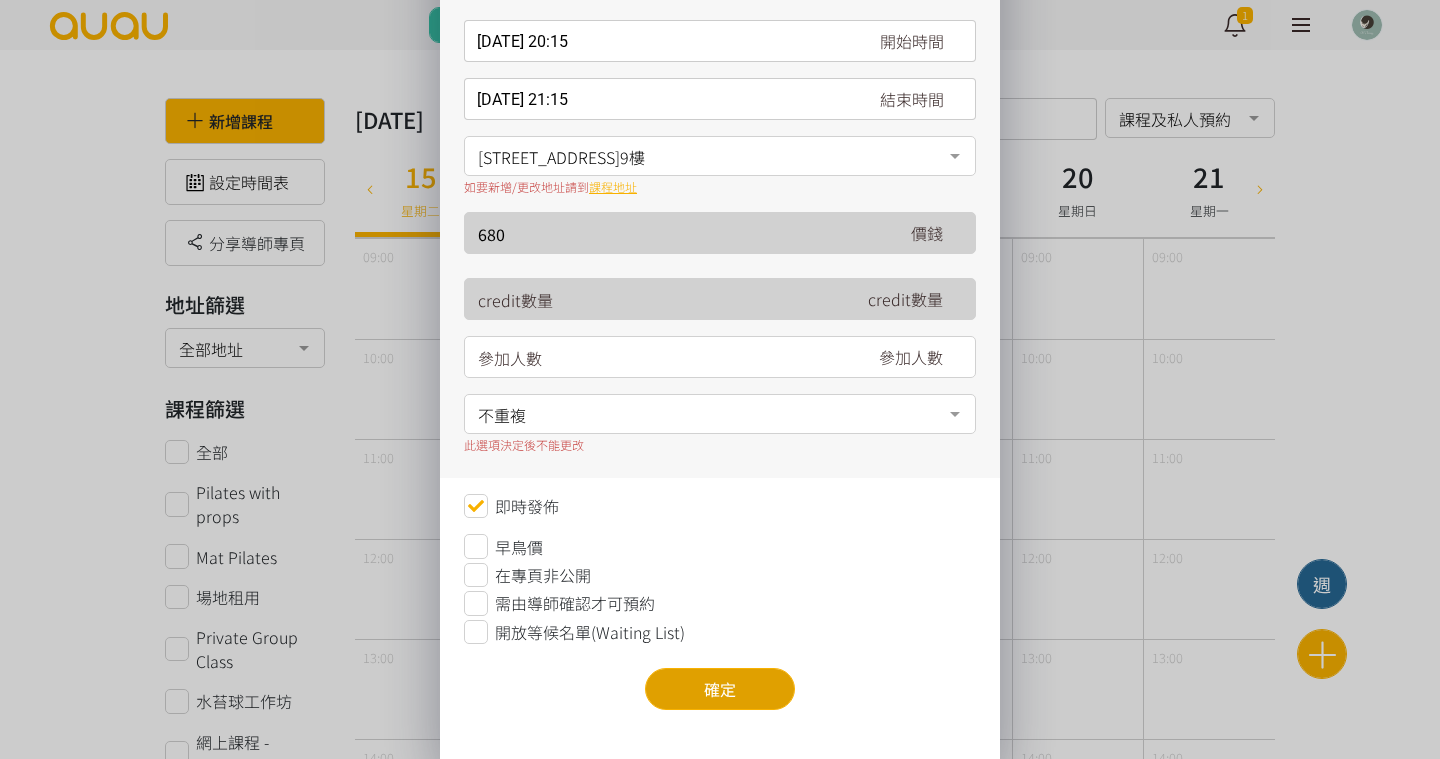 click on "確定" at bounding box center [720, 689] 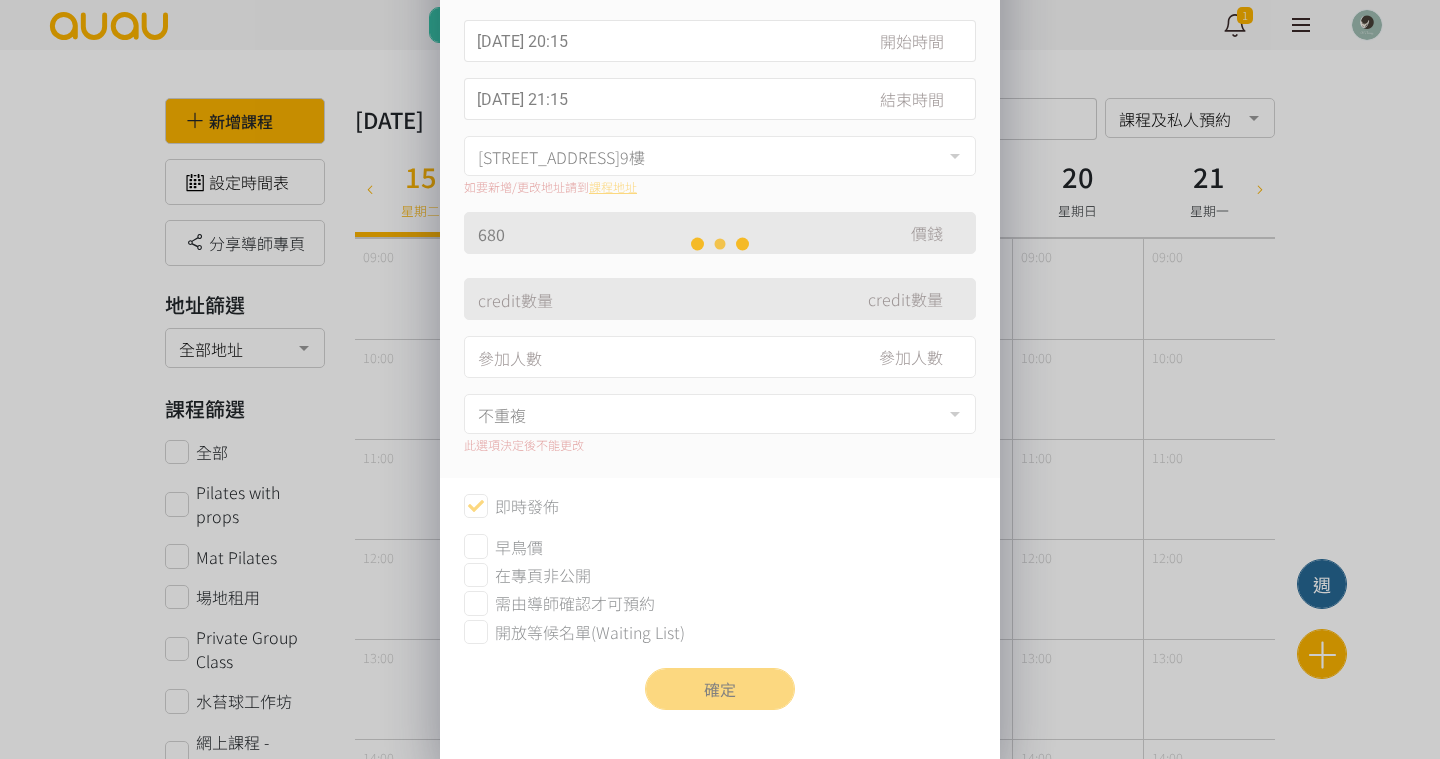scroll, scrollTop: 0, scrollLeft: 0, axis: both 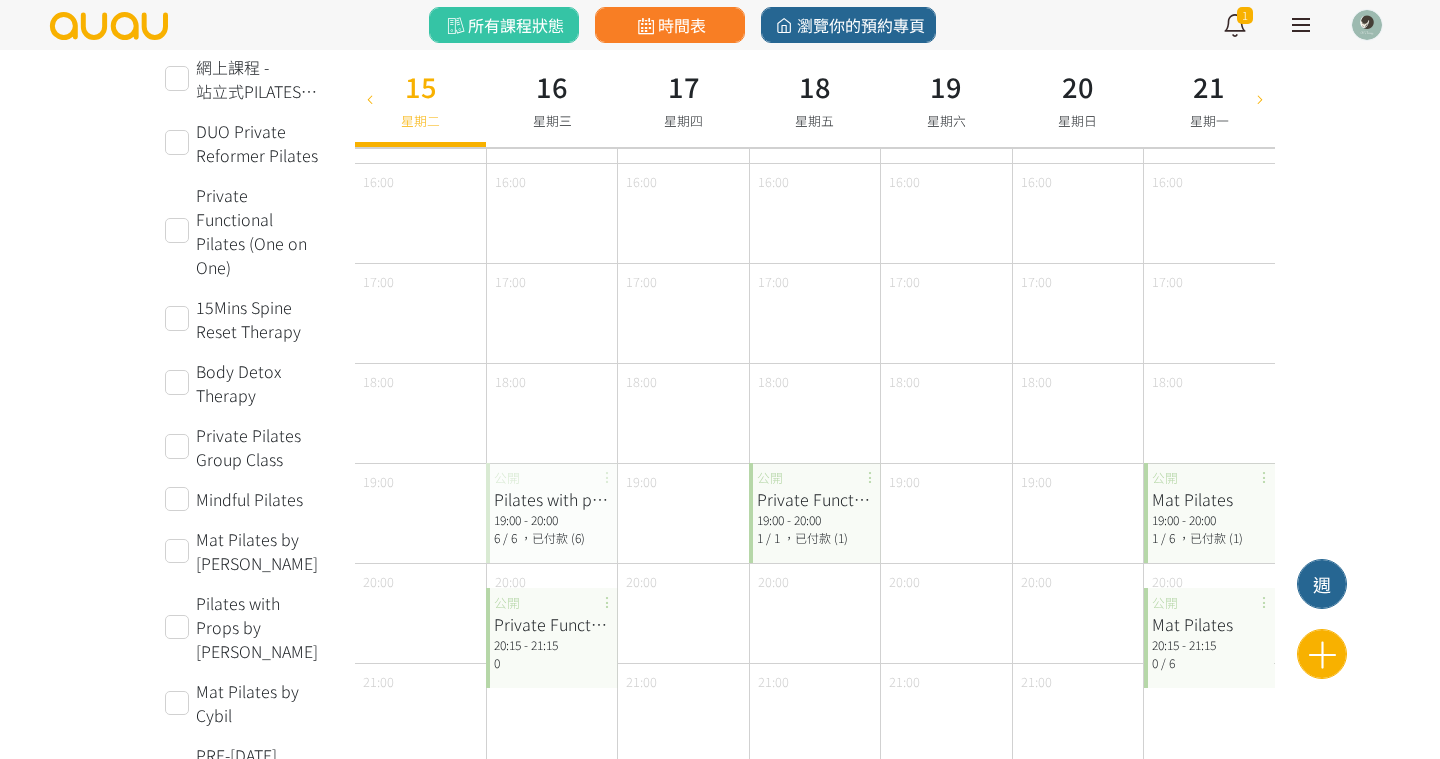 click on "20:15 -
21:15" at bounding box center (551, 645) 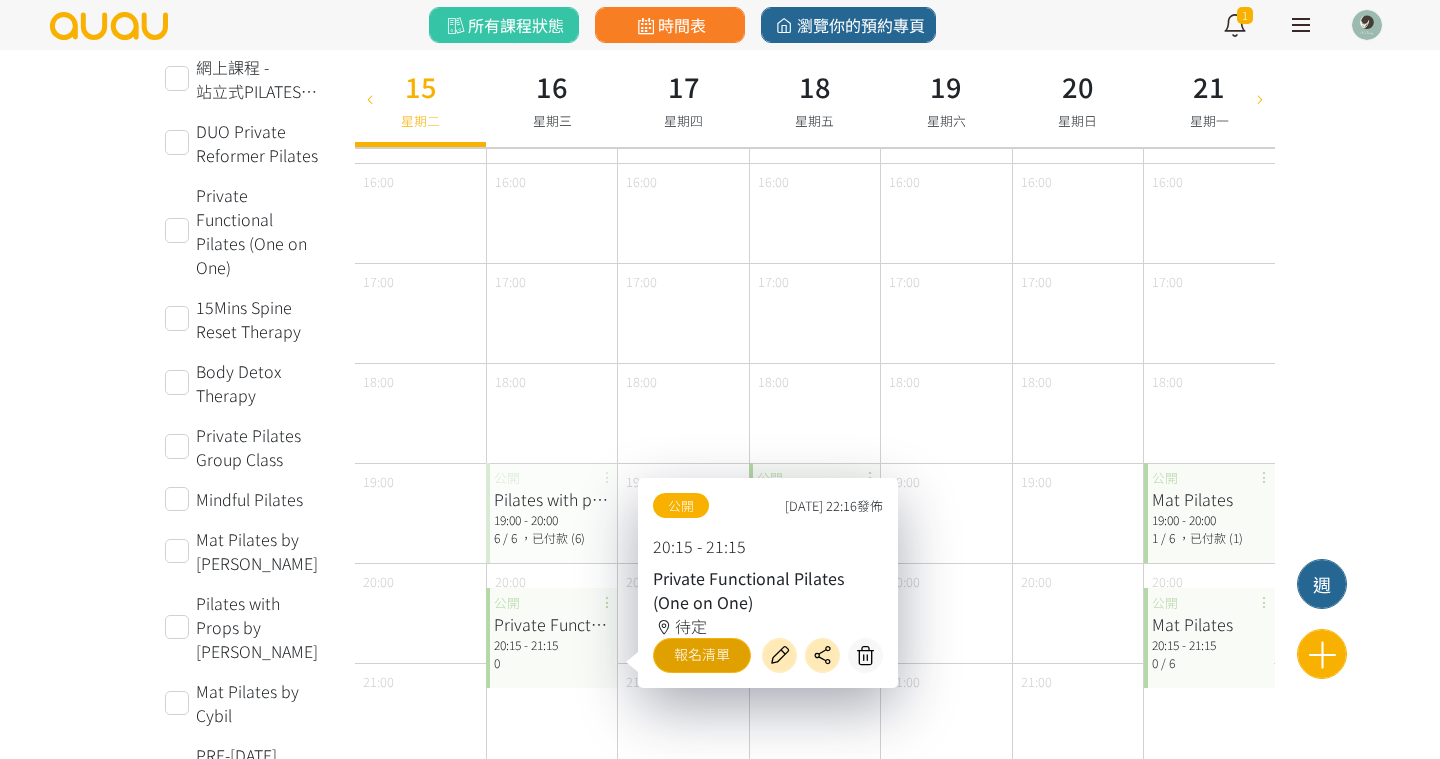 click on "報名清單" at bounding box center (702, 655) 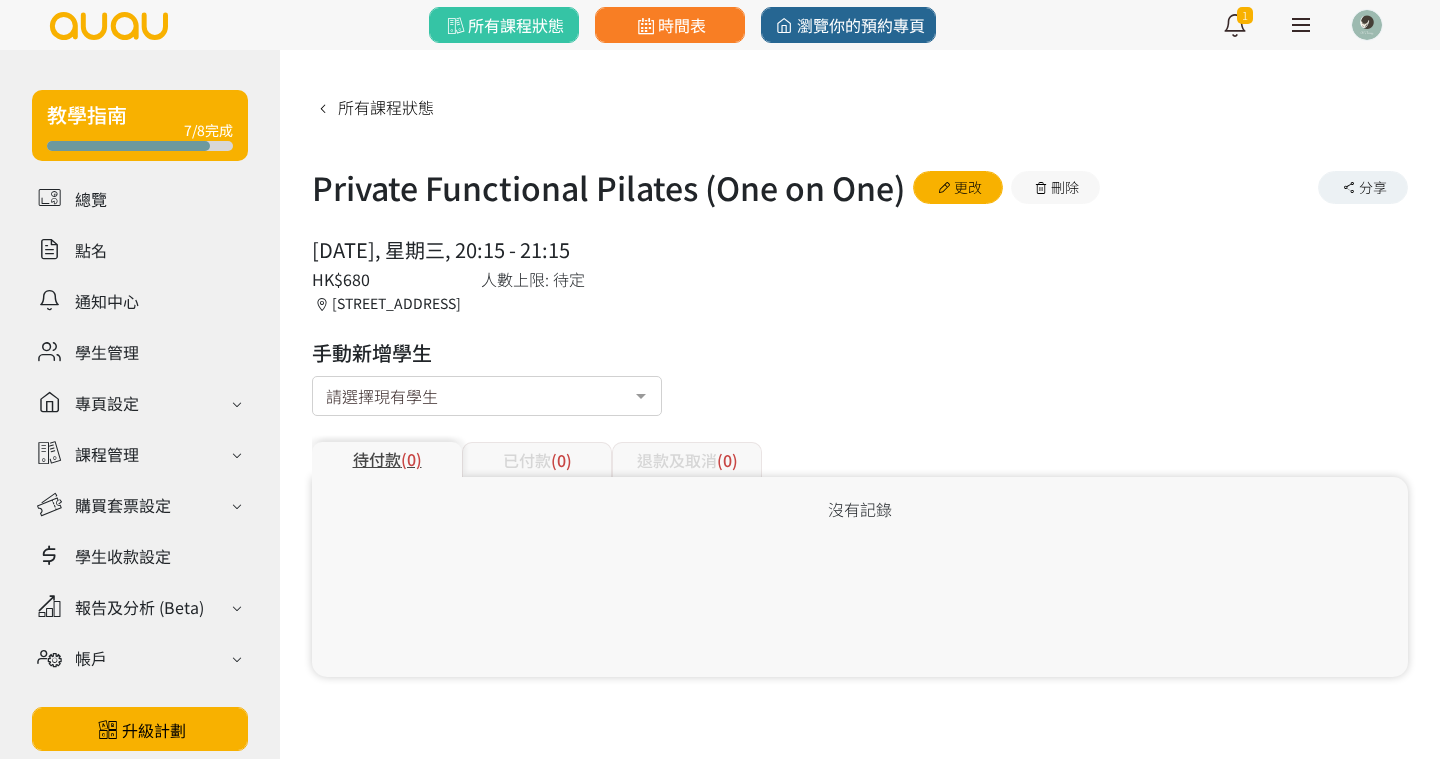 scroll, scrollTop: 0, scrollLeft: 0, axis: both 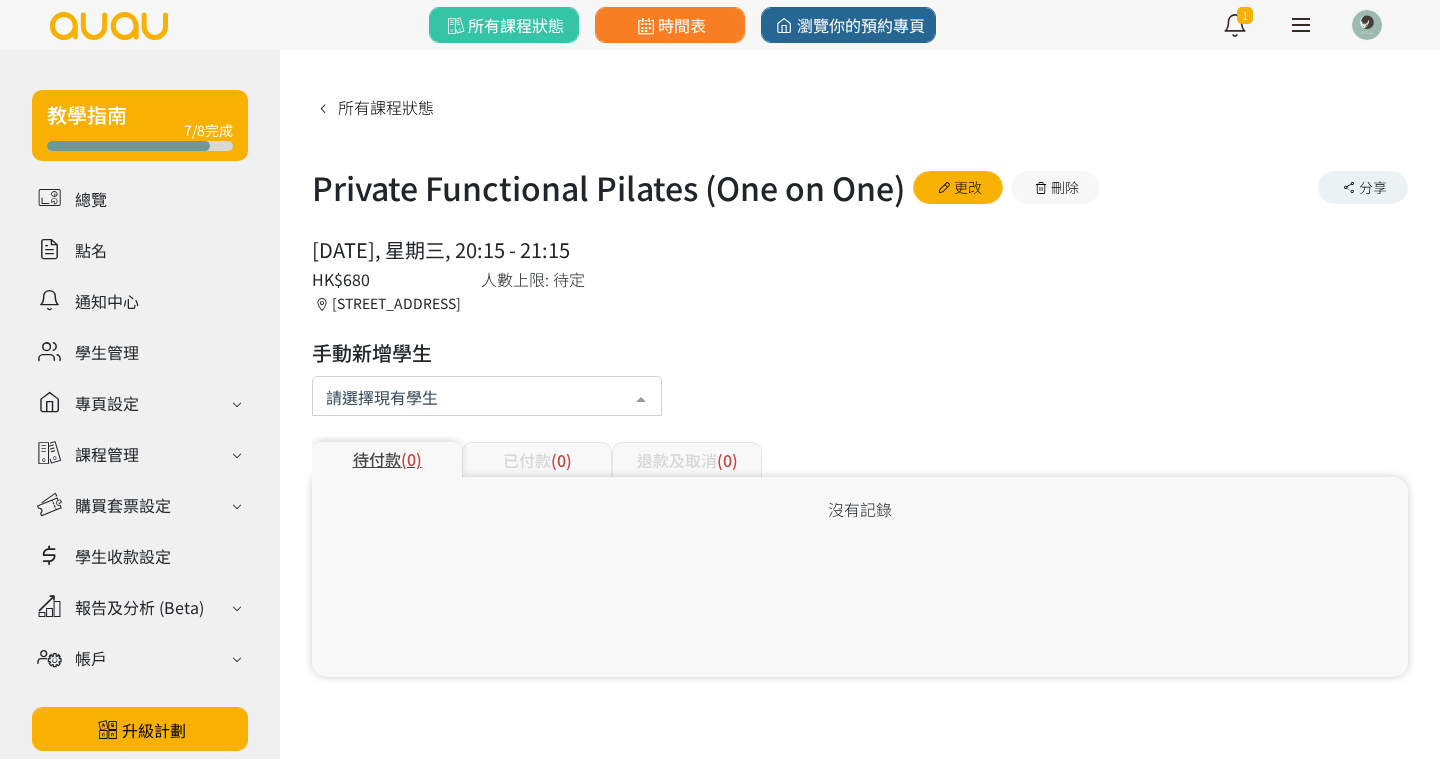 click at bounding box center (487, 396) 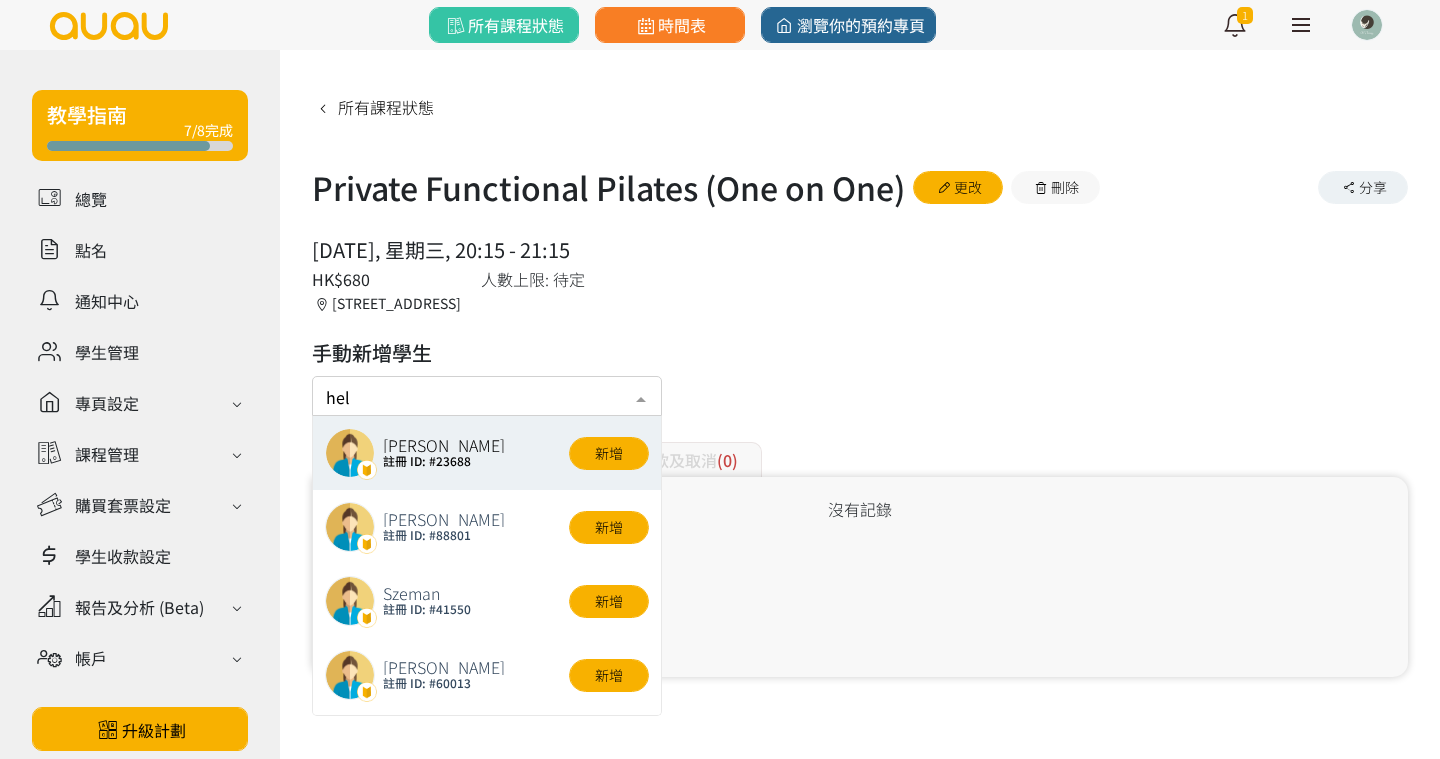 type on "heli" 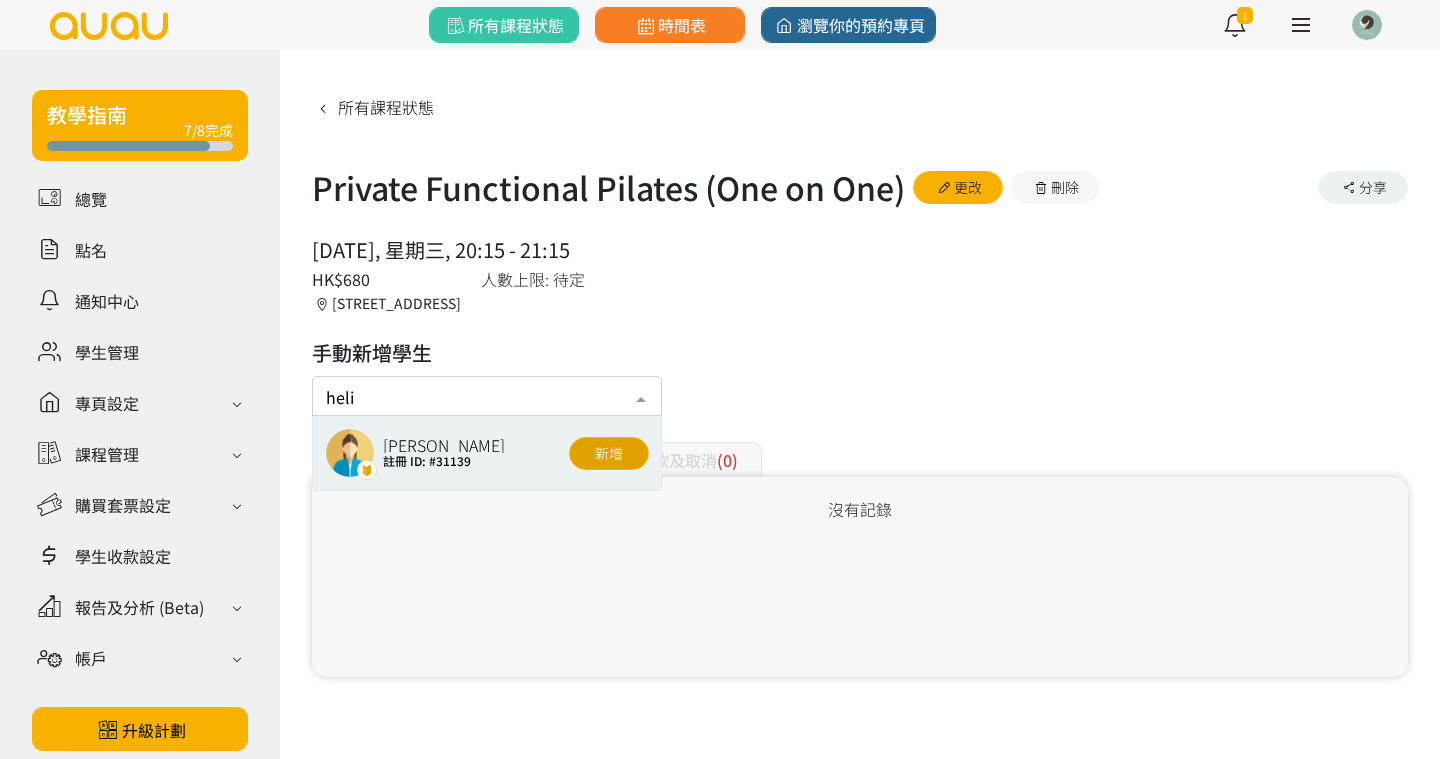 click on "新增" at bounding box center [609, 453] 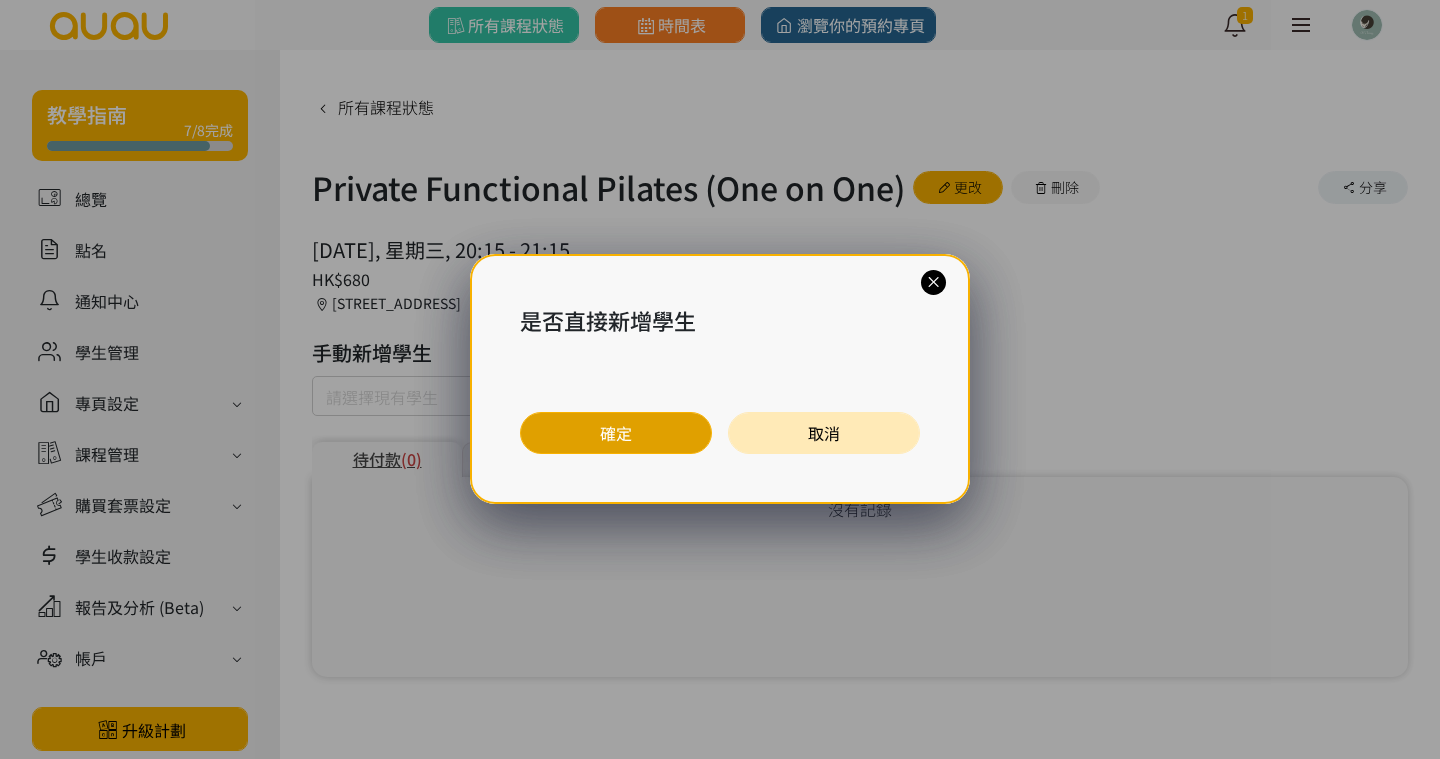 click on "確定" at bounding box center [616, 433] 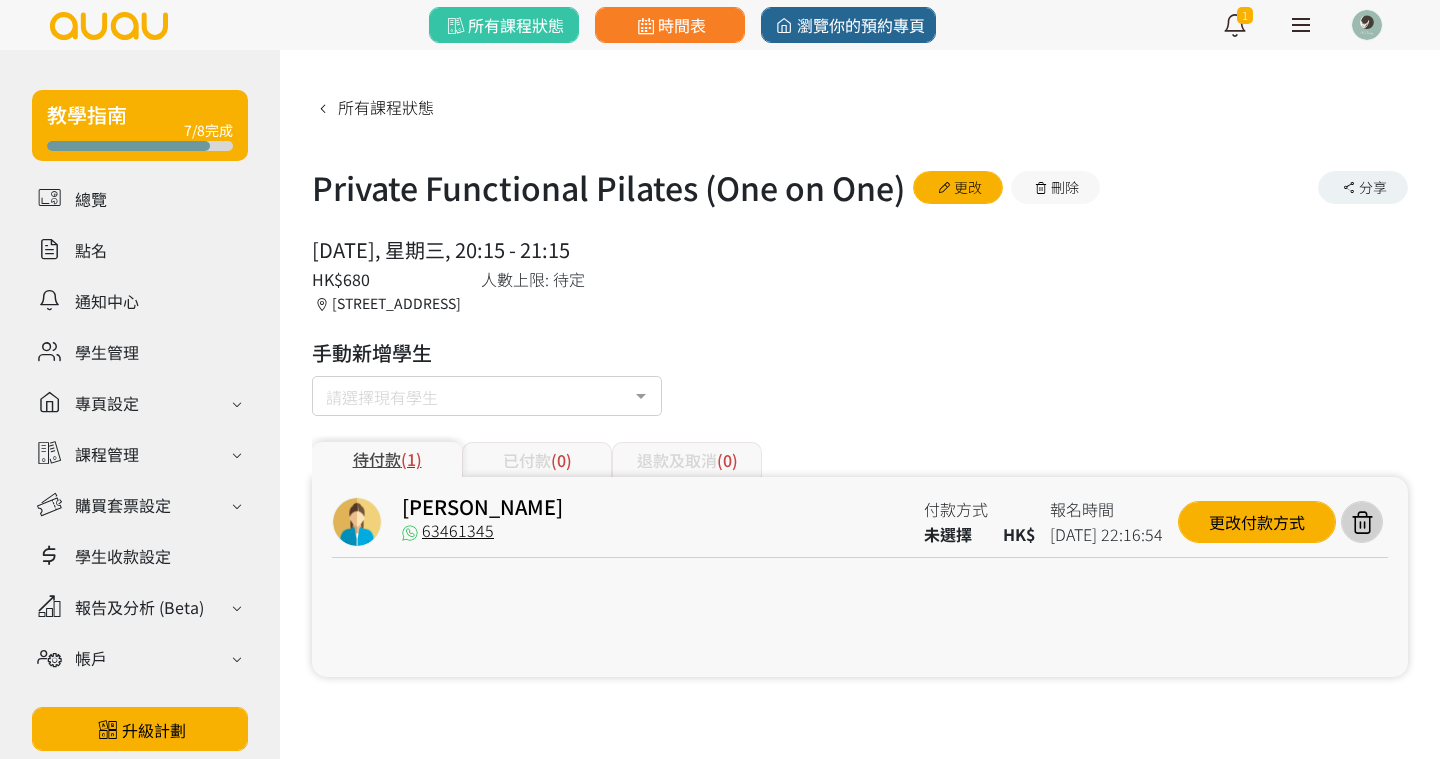 click on "Helia Lau
63461345
付款方式   未選擇     HK$     報名時間   2025-07-15 22:16:54
更改付款方式" at bounding box center (860, 527) 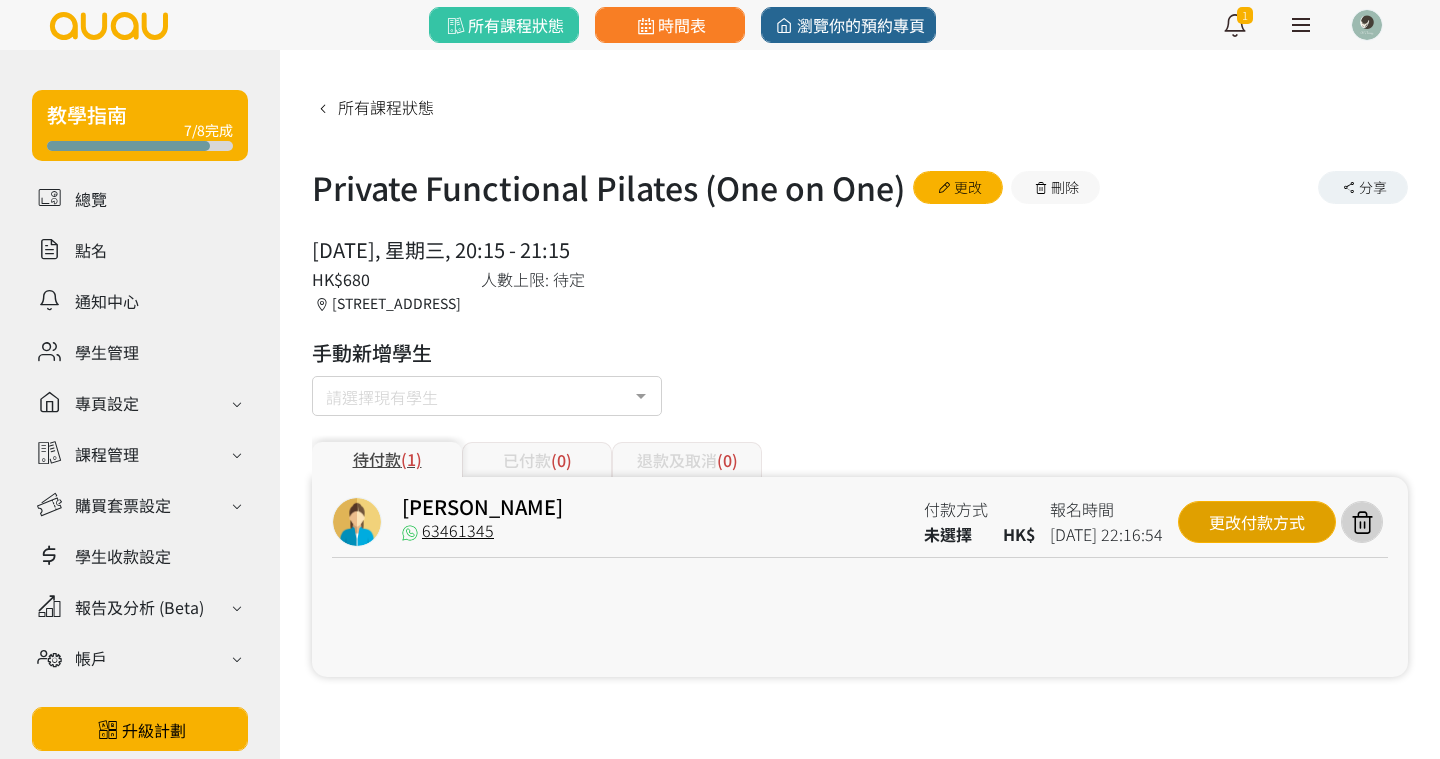 click on "更改付款方式" at bounding box center (1257, 522) 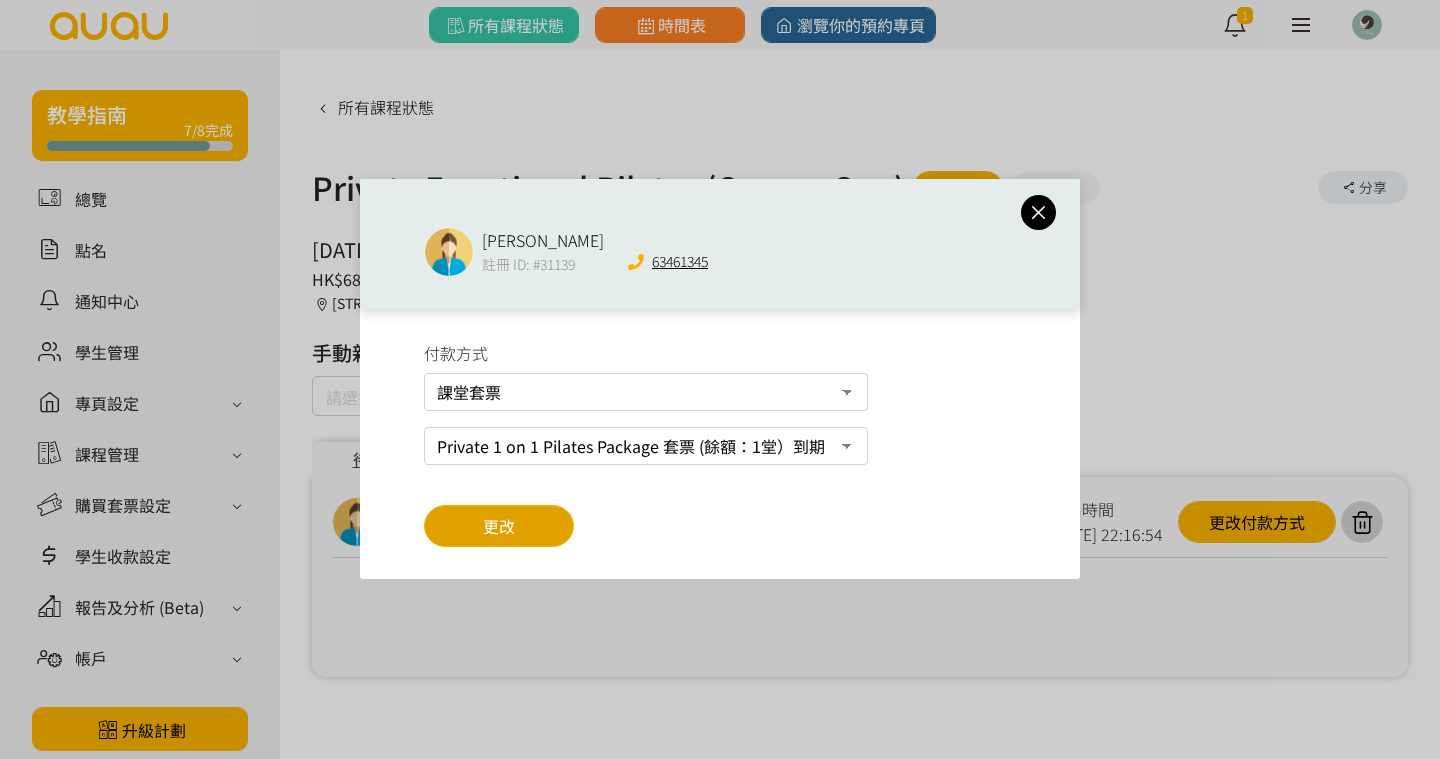 click on "更改" at bounding box center [499, 526] 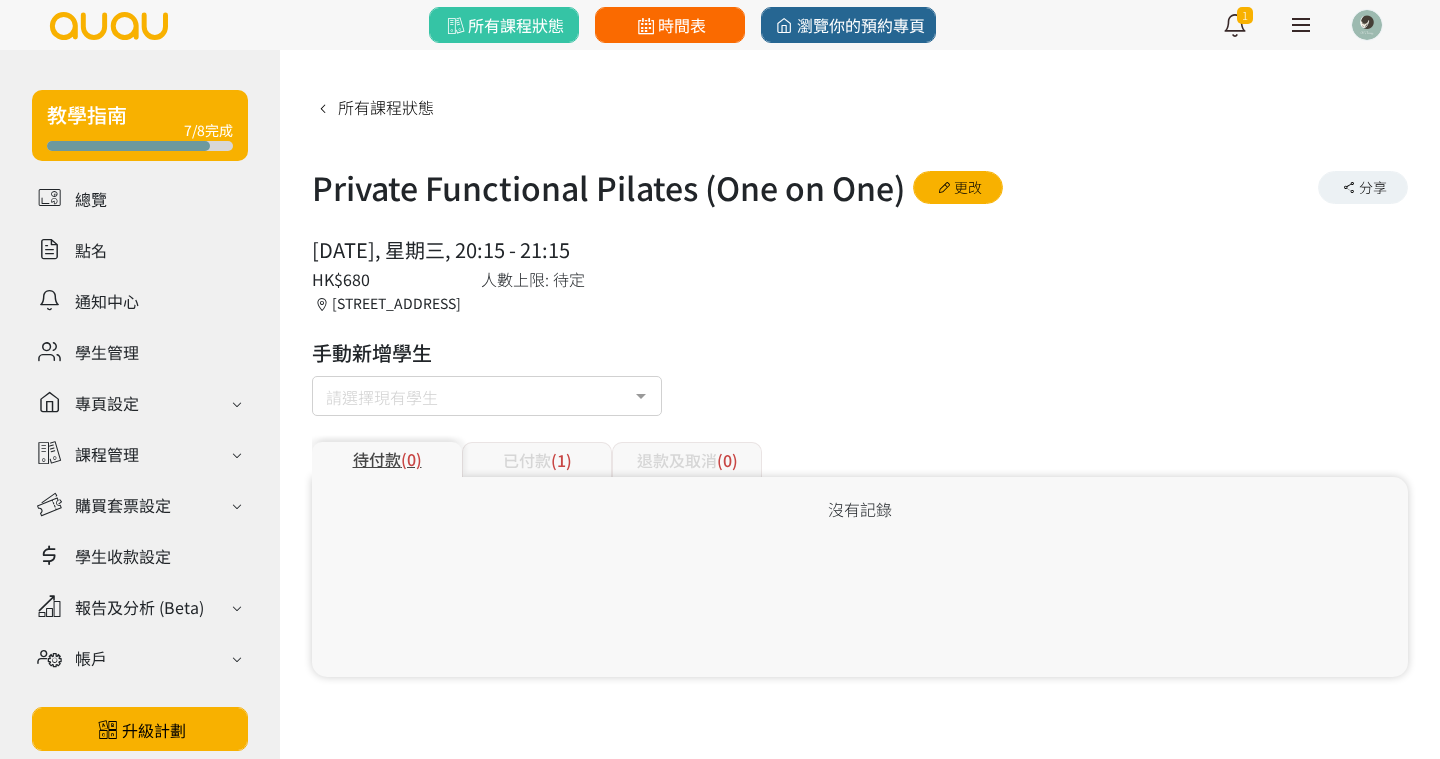 click on "時間表" at bounding box center [669, 25] 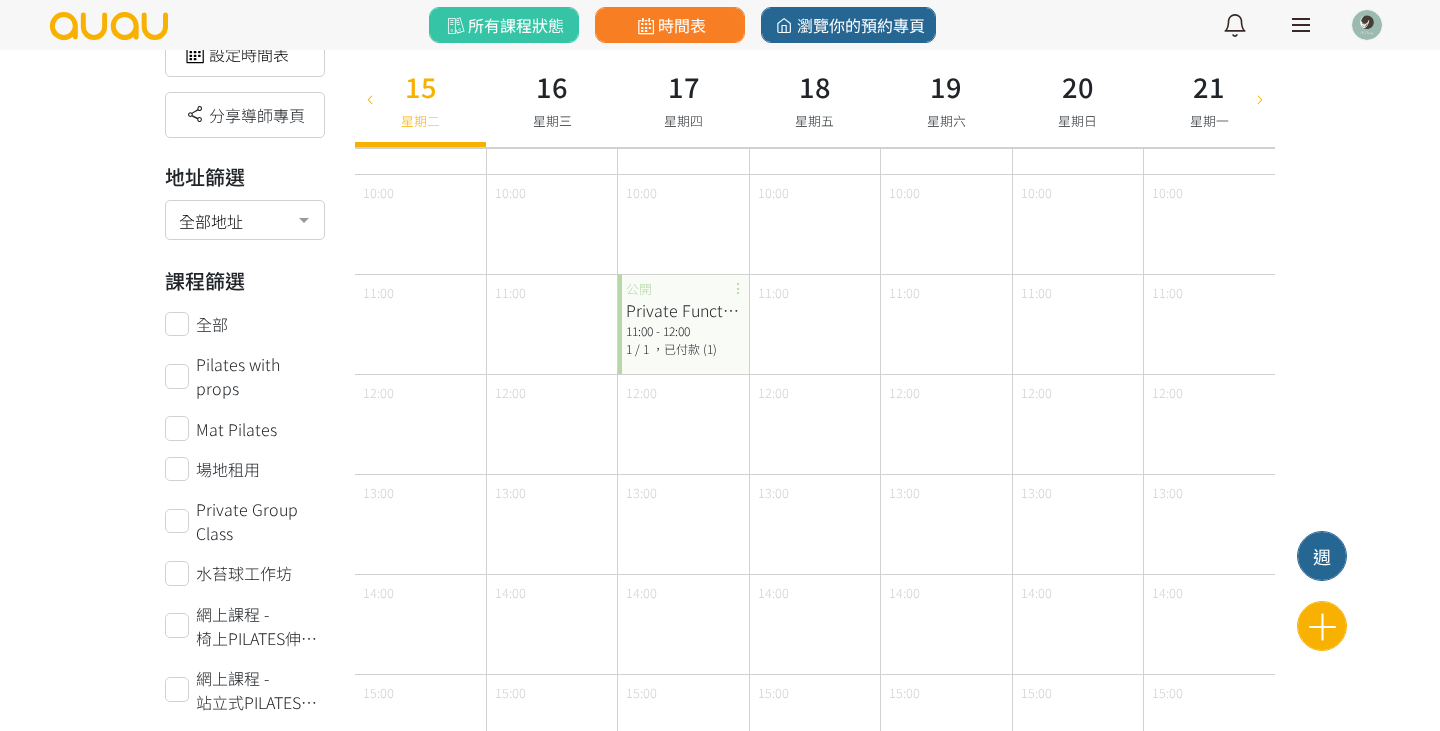 scroll, scrollTop: 170, scrollLeft: 0, axis: vertical 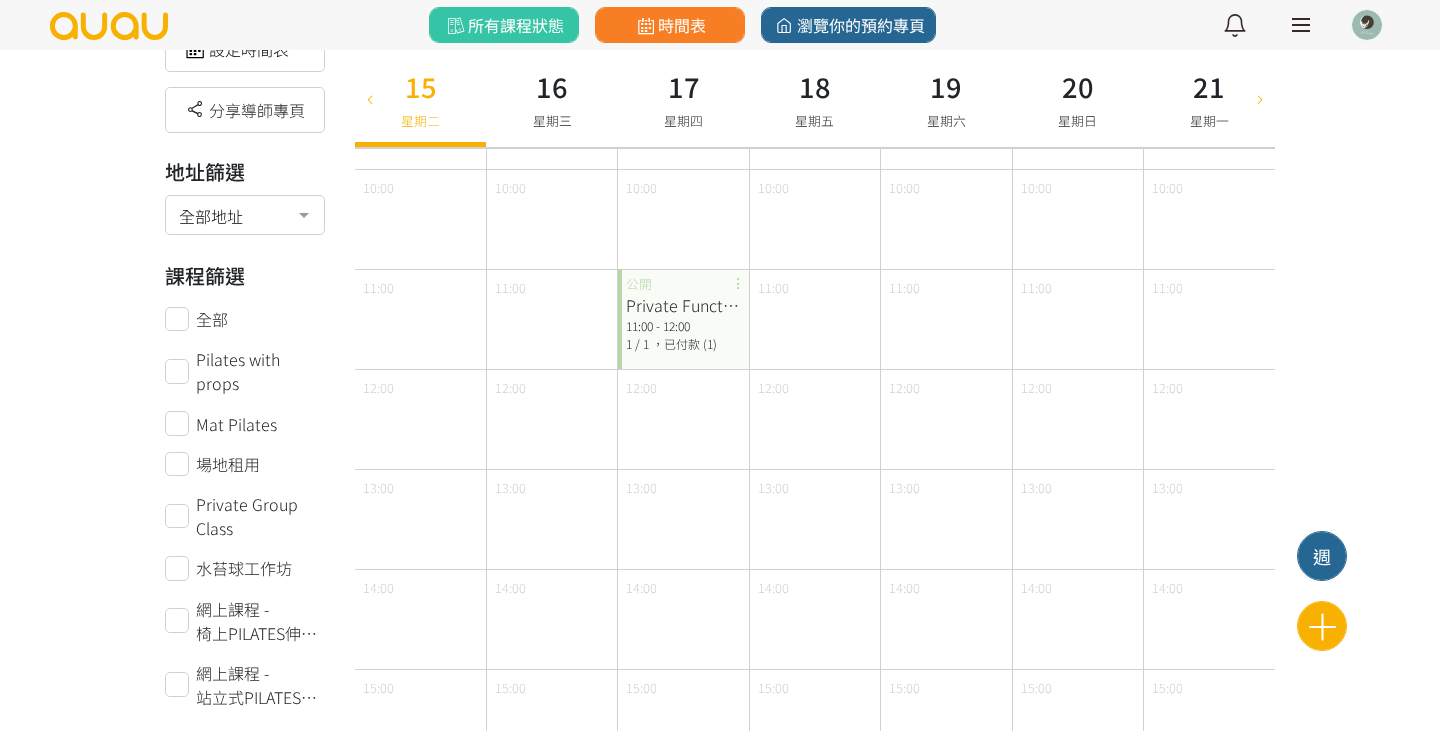 click on "，已付款 (1)" at bounding box center [684, 343] 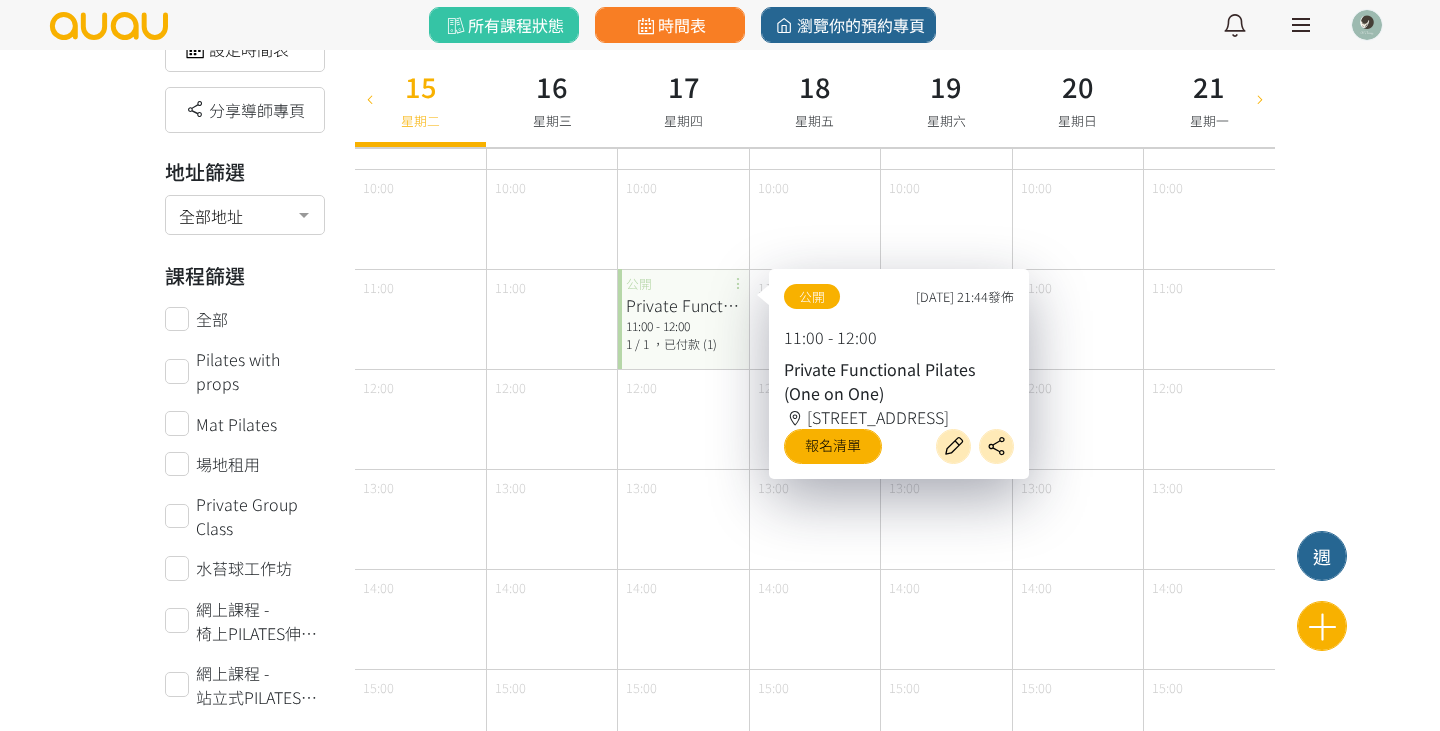 click on "10:00" at bounding box center [552, 219] 